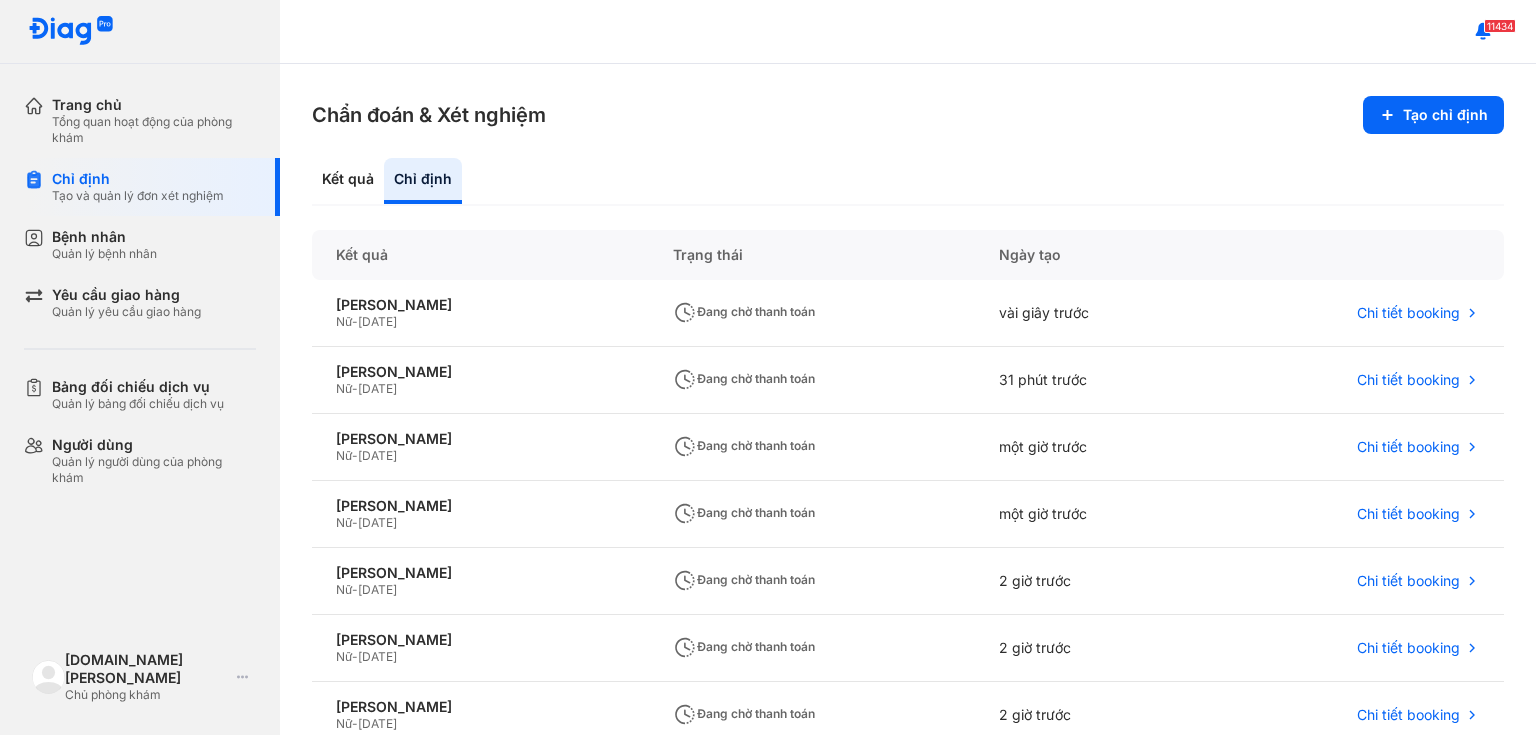 scroll, scrollTop: 0, scrollLeft: 0, axis: both 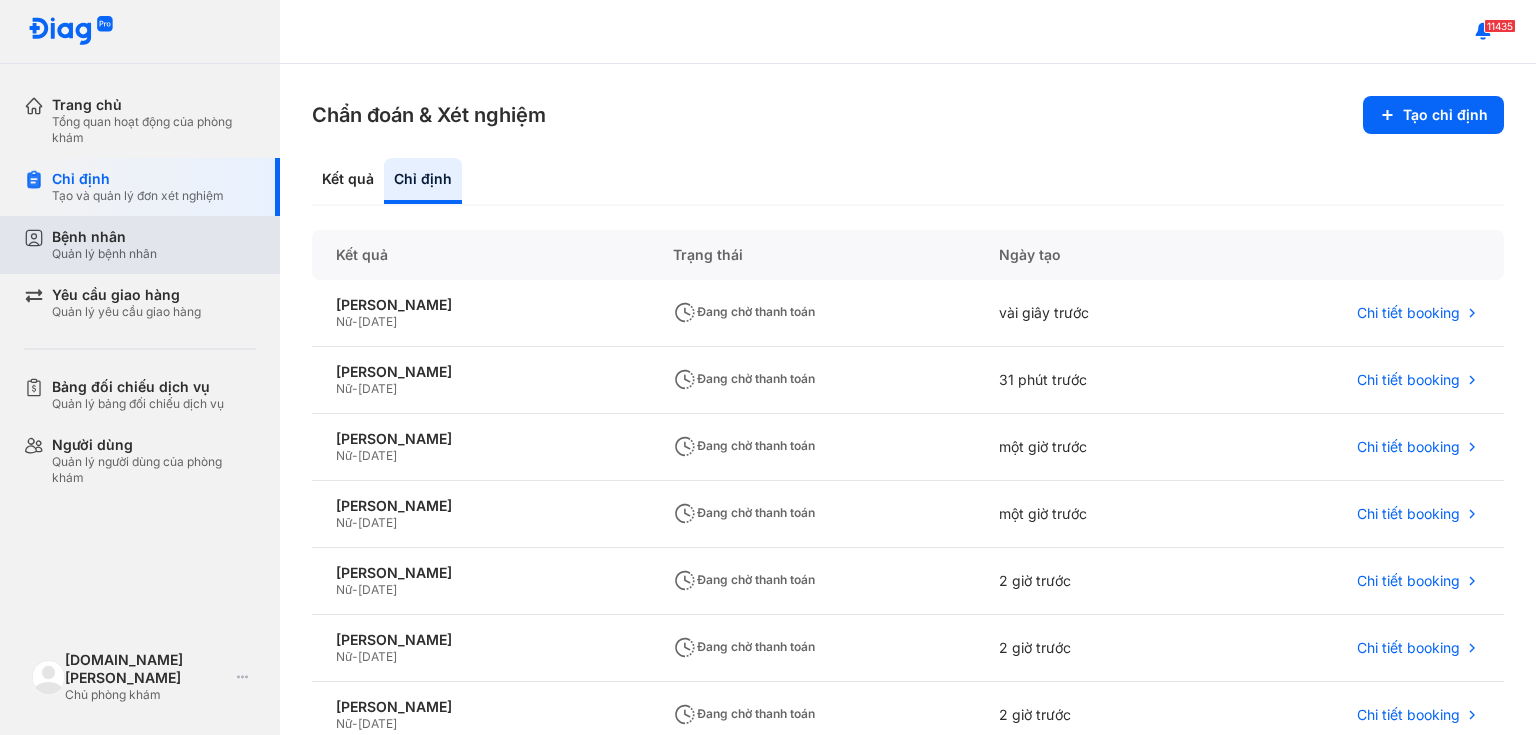 click on "Quản lý bệnh nhân" at bounding box center (104, 254) 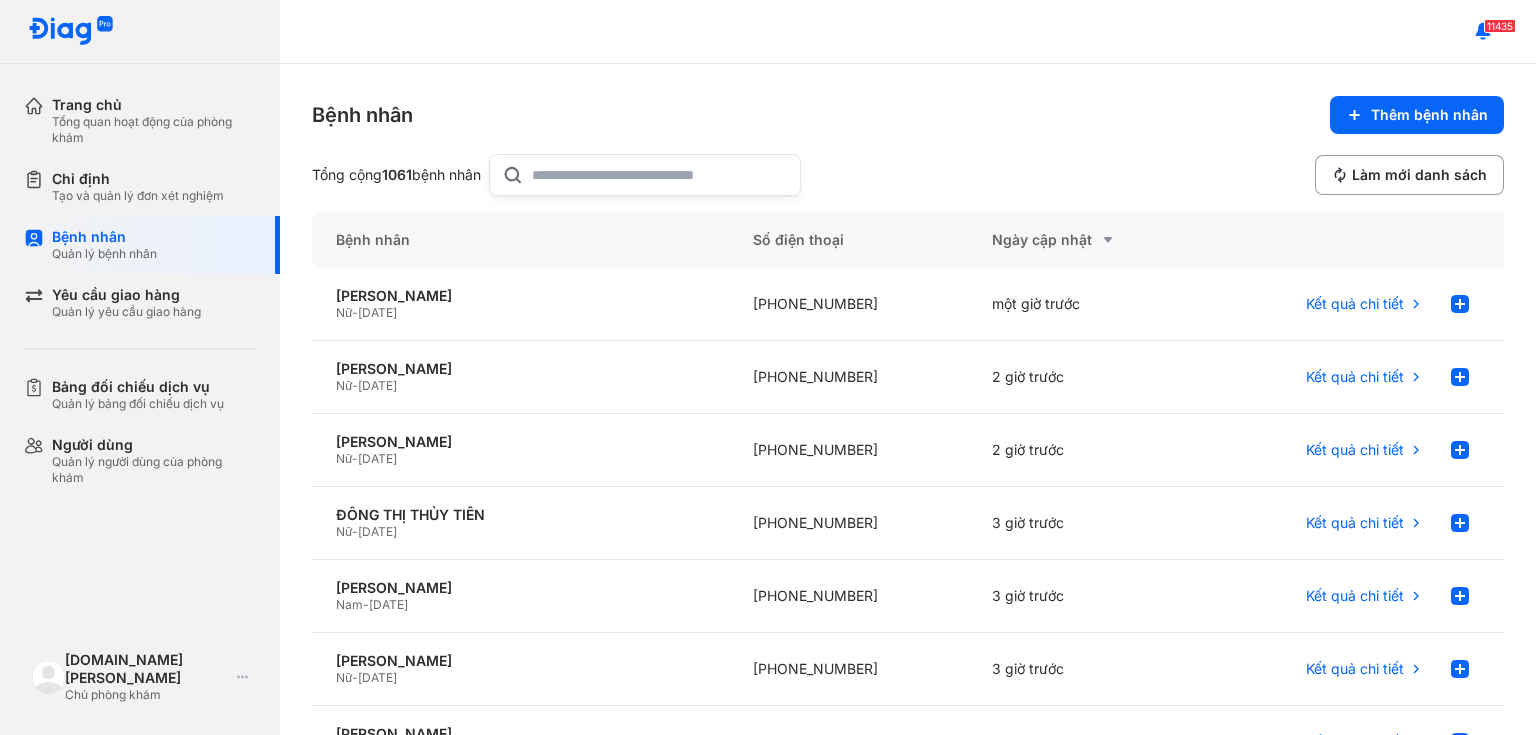 click 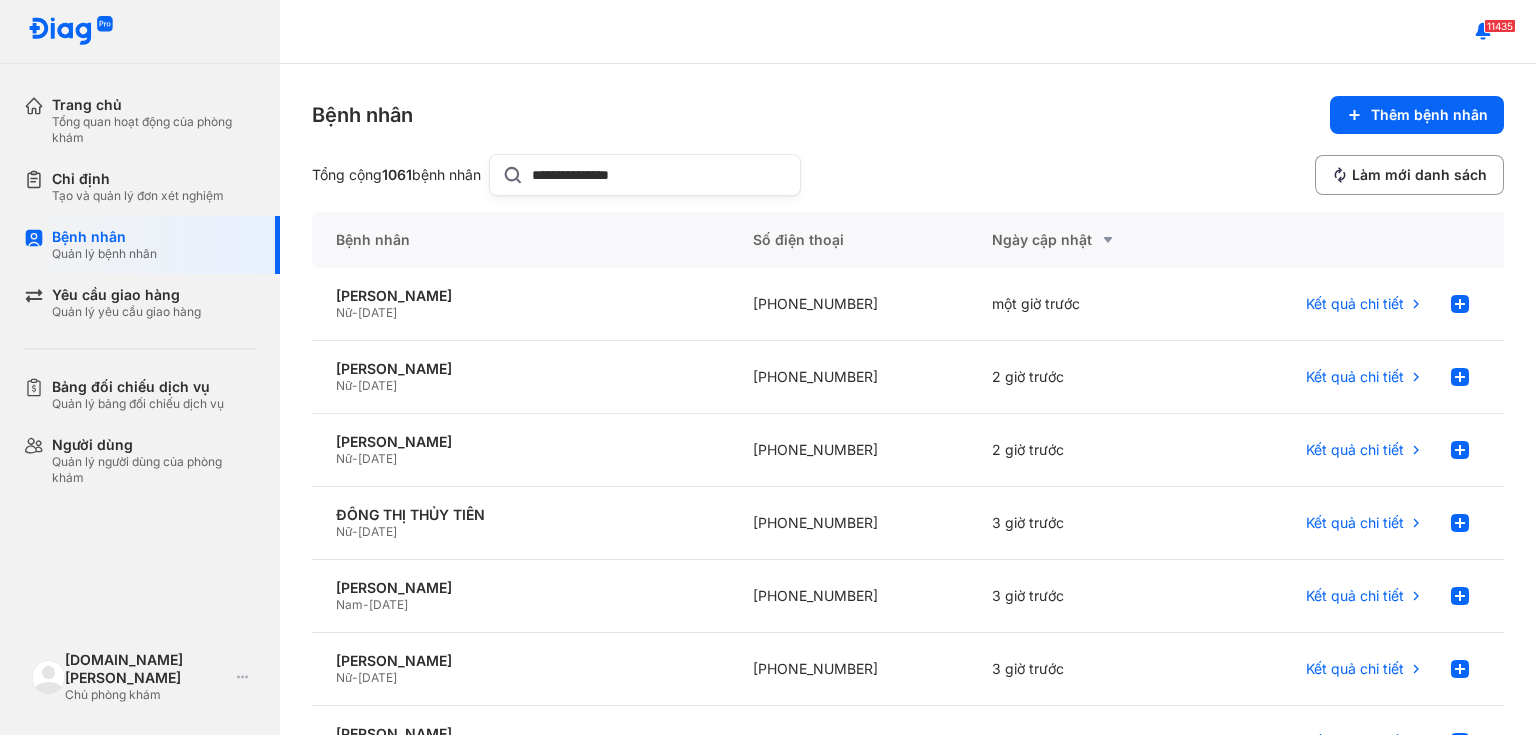 type on "**********" 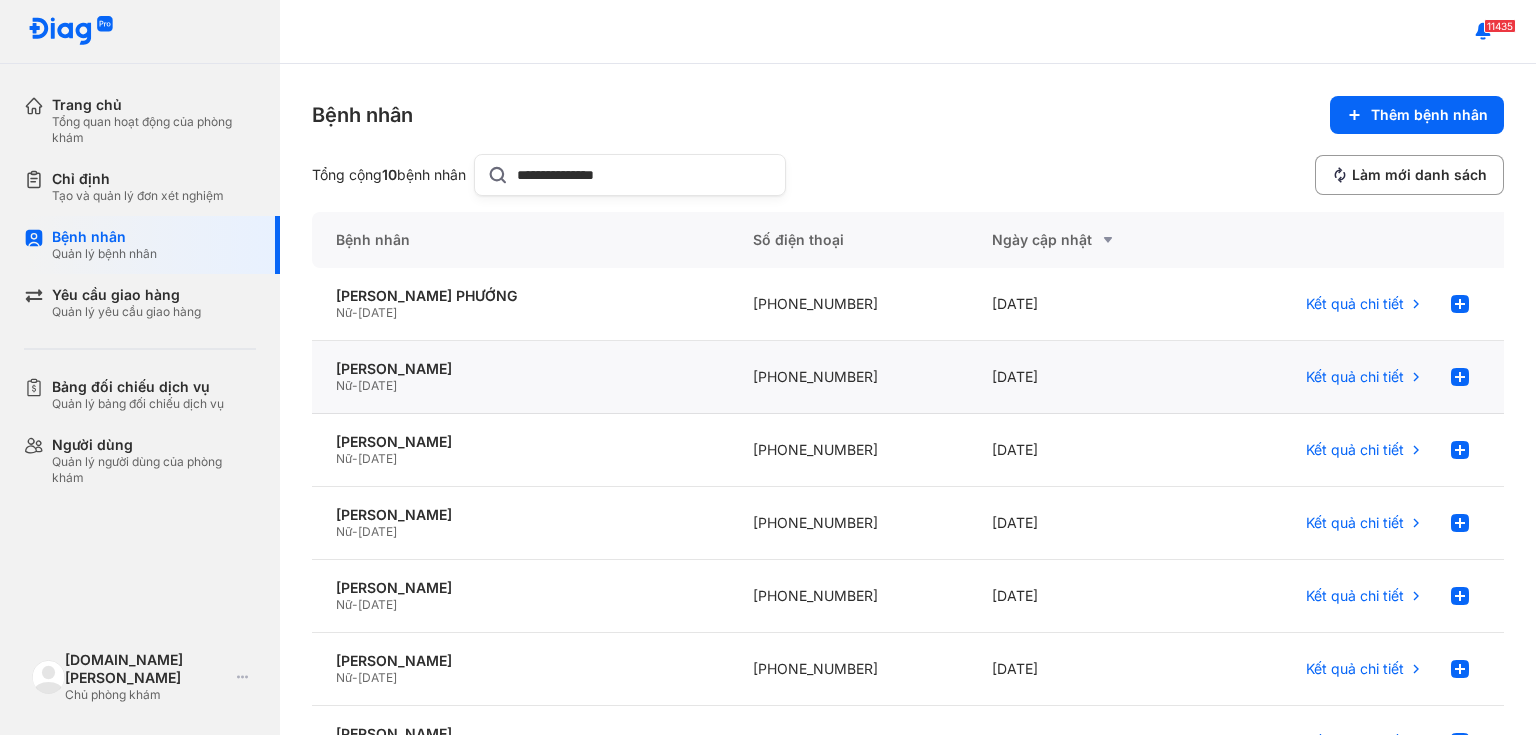 click on "Nữ  -  16/07/1984" 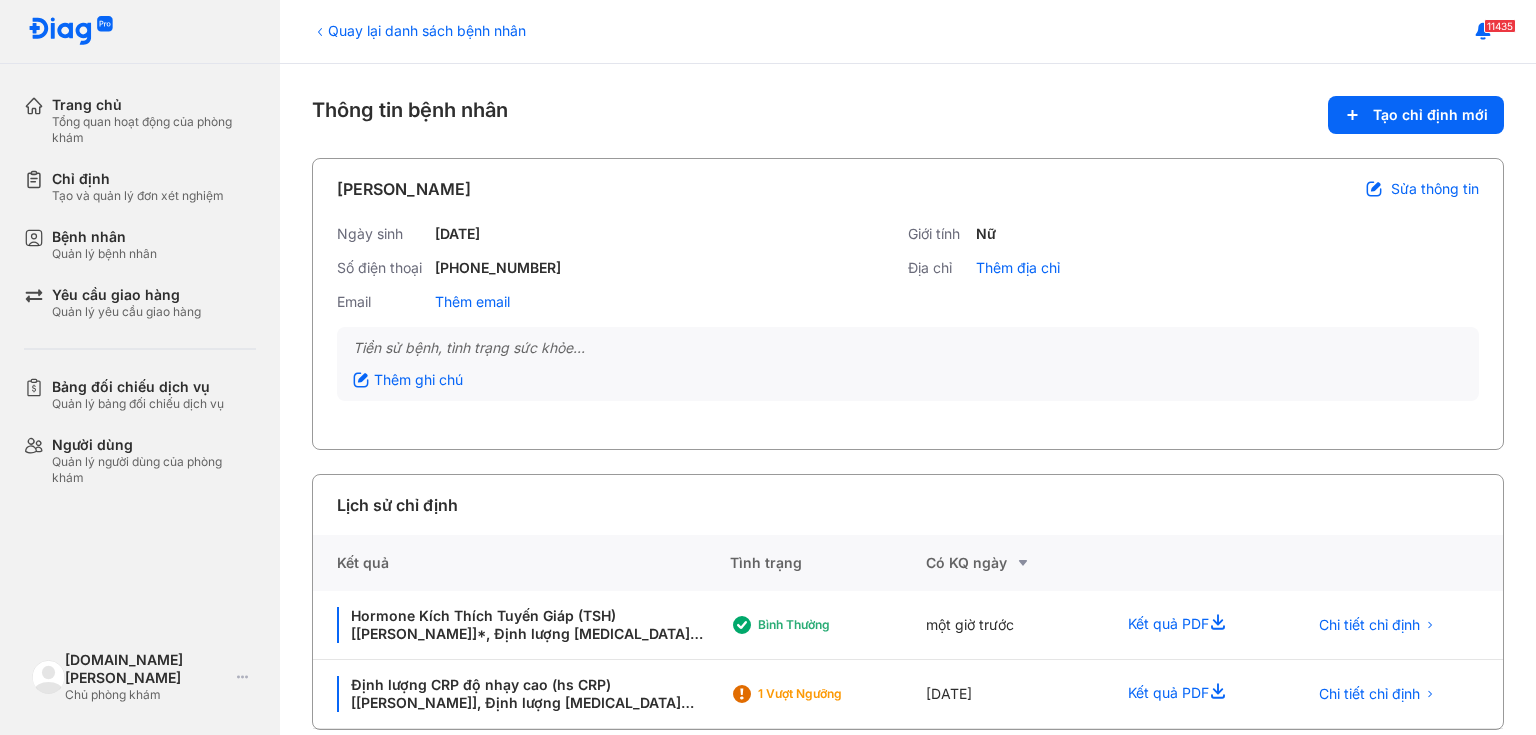 scroll, scrollTop: 0, scrollLeft: 0, axis: both 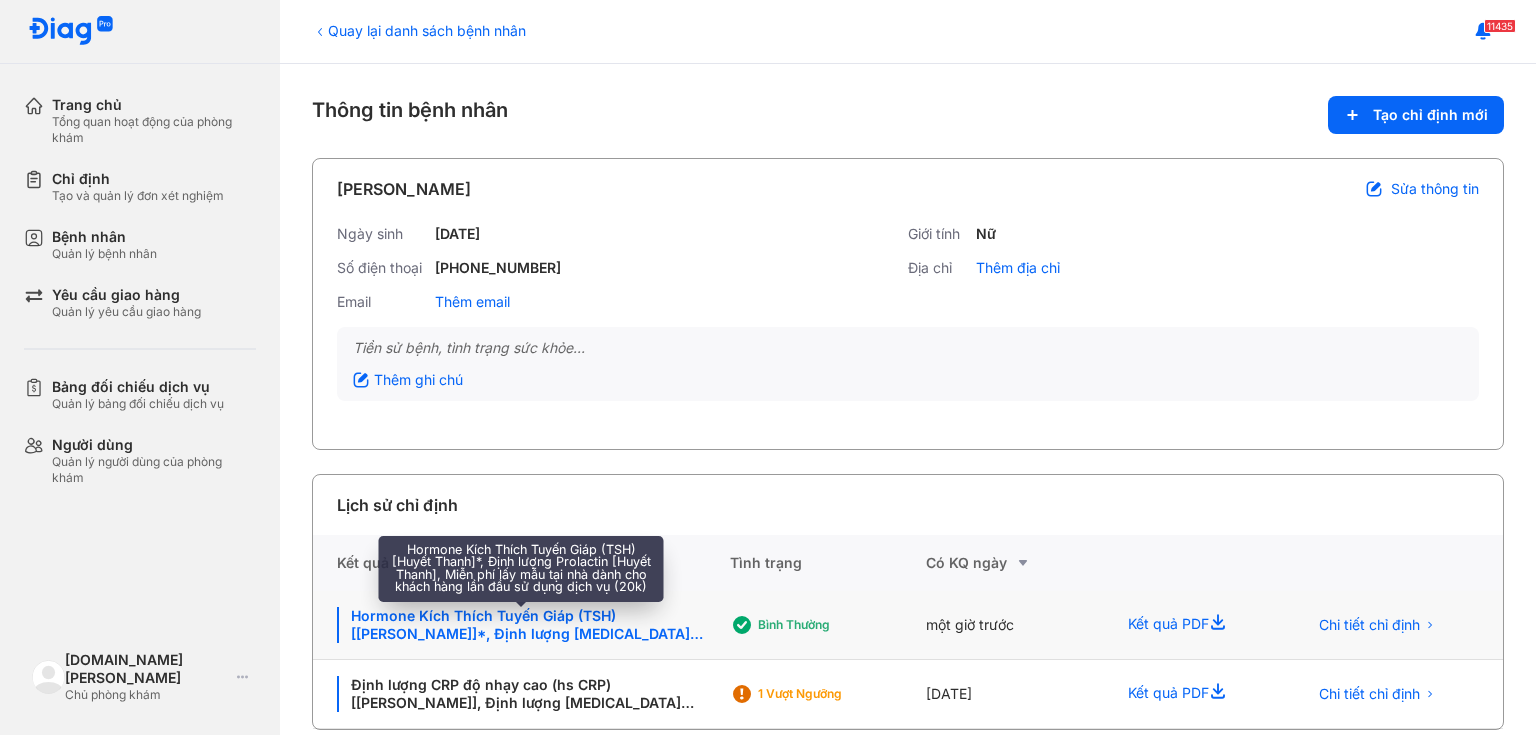 click on "Hormone Kích Thích Tuyến Giáp (TSH) [[PERSON_NAME]]*, Định lượng [MEDICAL_DATA] [Huyết Thanh], Miễn phí lấy mẫu tại nhà dành cho khách hàng lần đầu sử dụng dịch vụ (20k)" 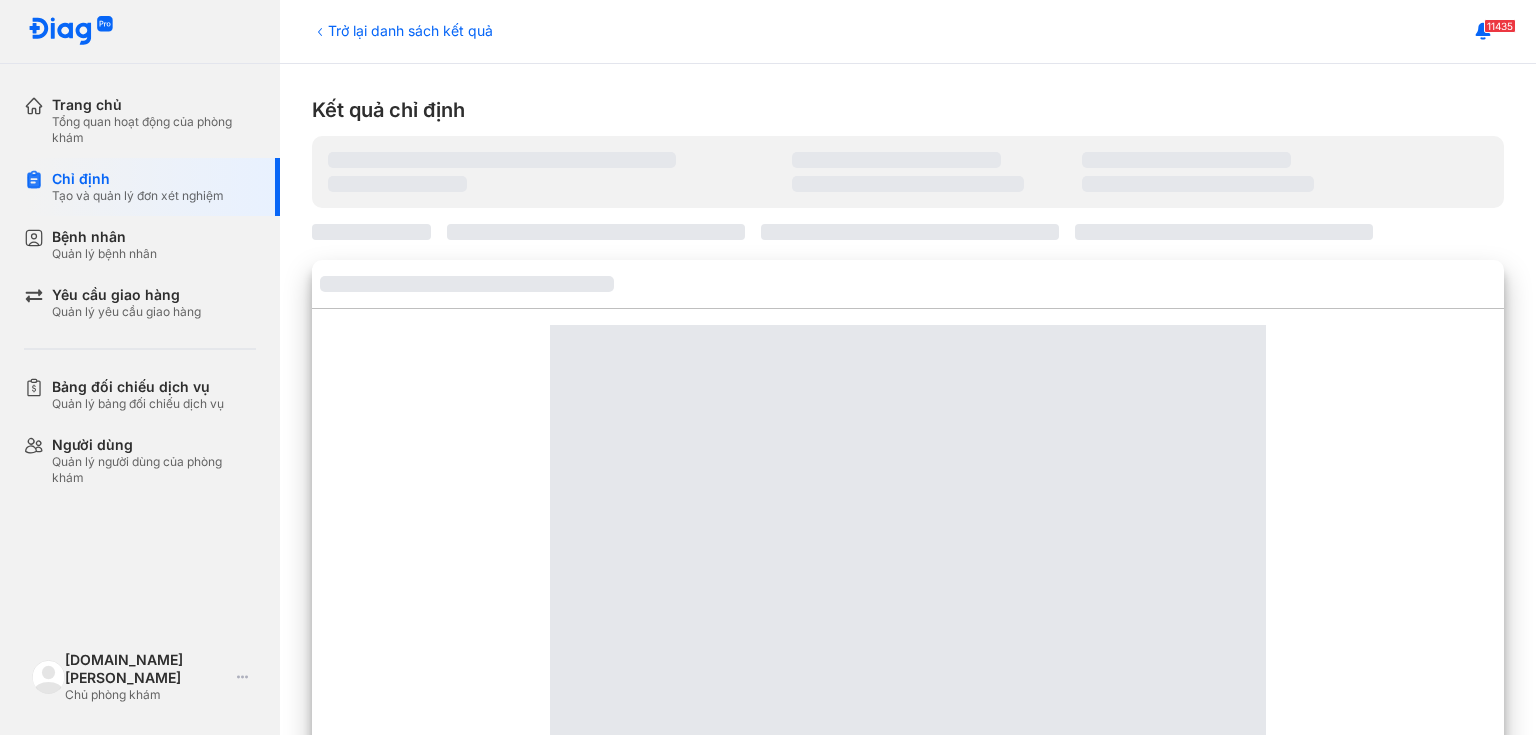 scroll, scrollTop: 0, scrollLeft: 0, axis: both 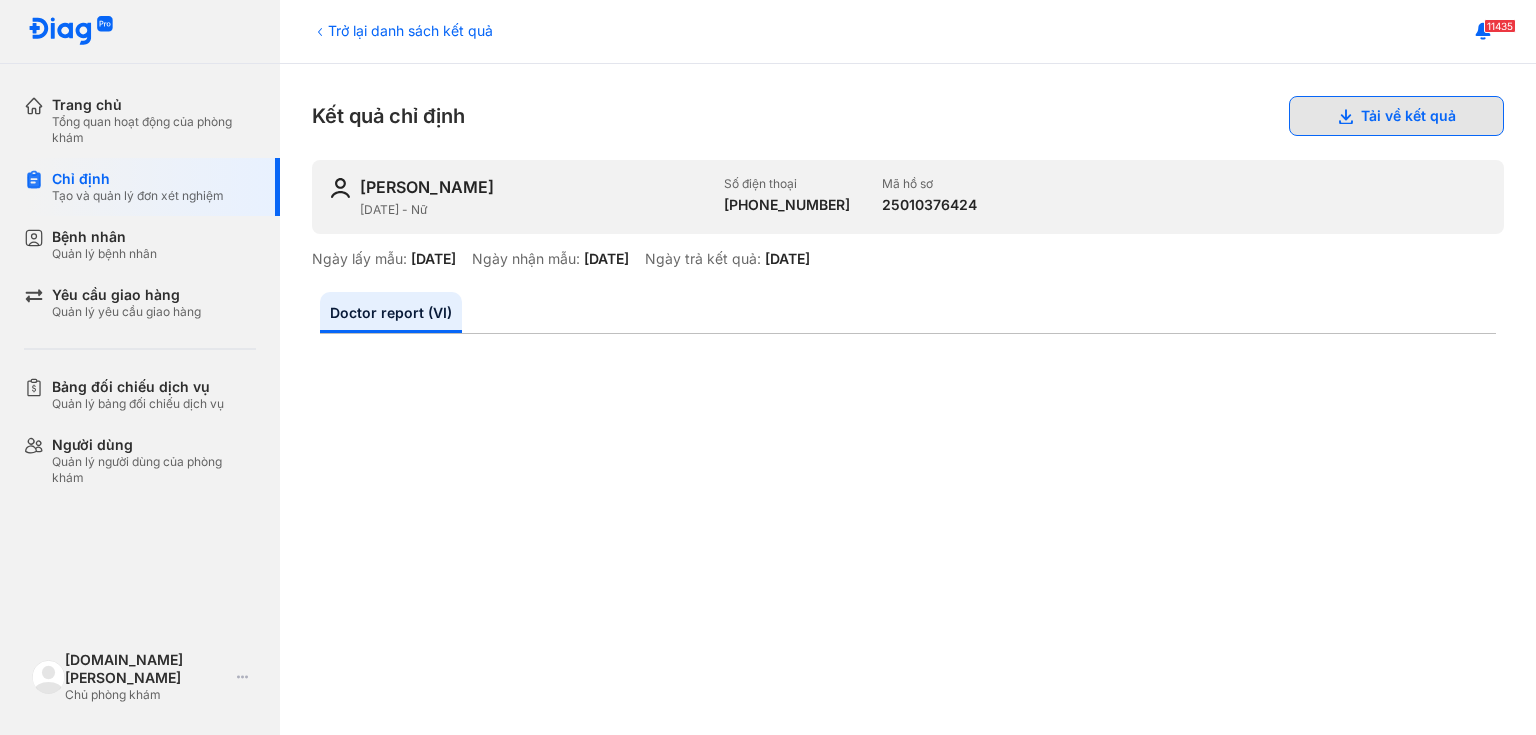click on "Tải về kết quả" at bounding box center [1396, 116] 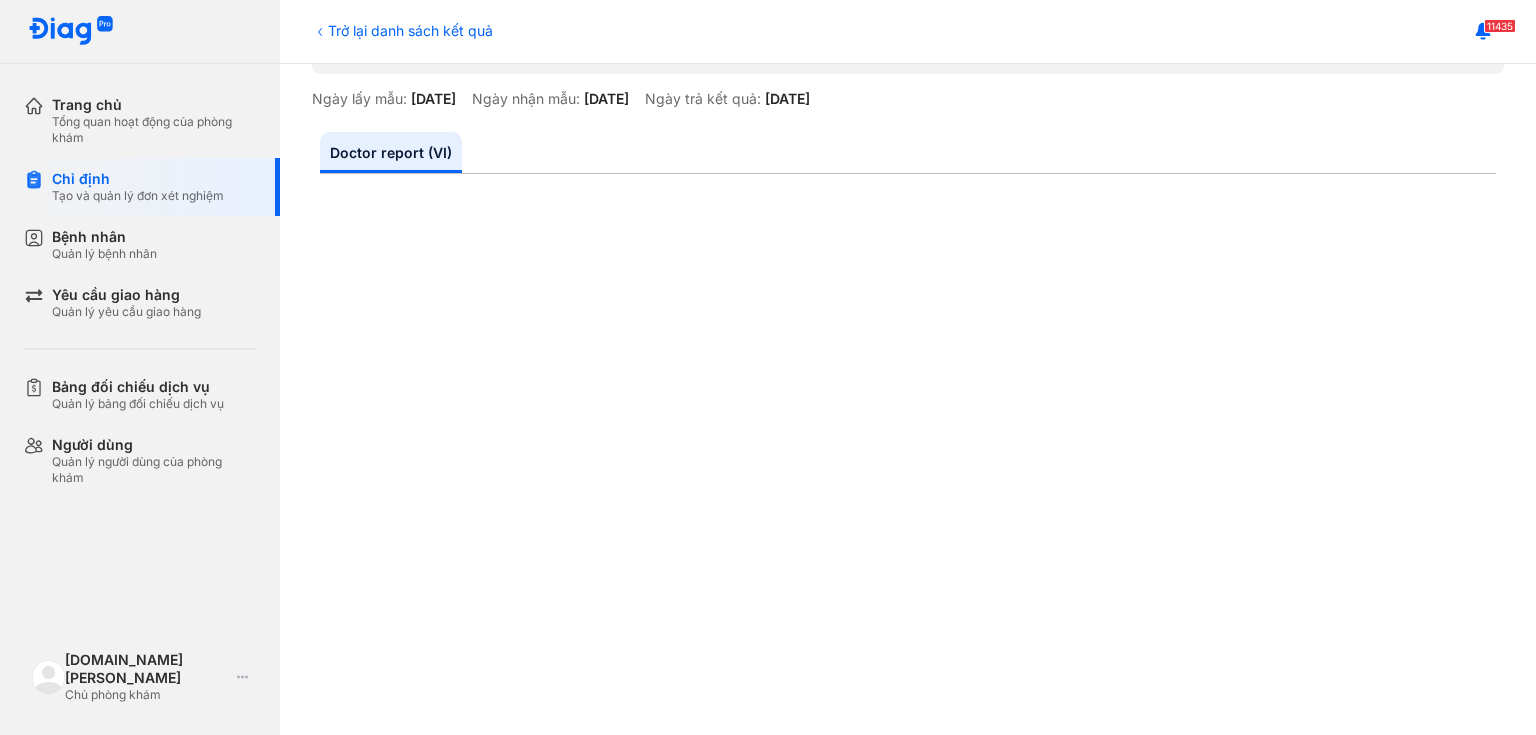 scroll, scrollTop: 240, scrollLeft: 0, axis: vertical 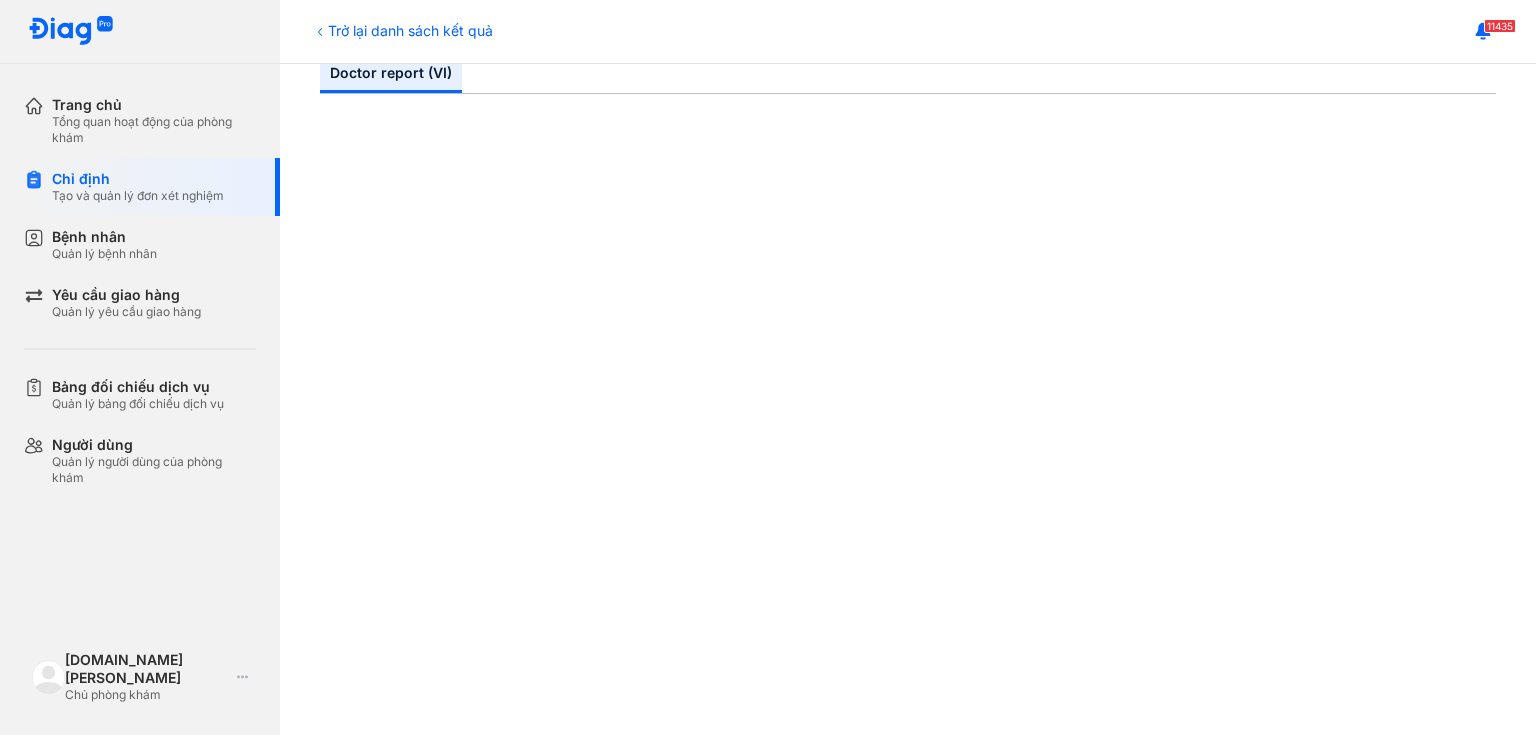 type 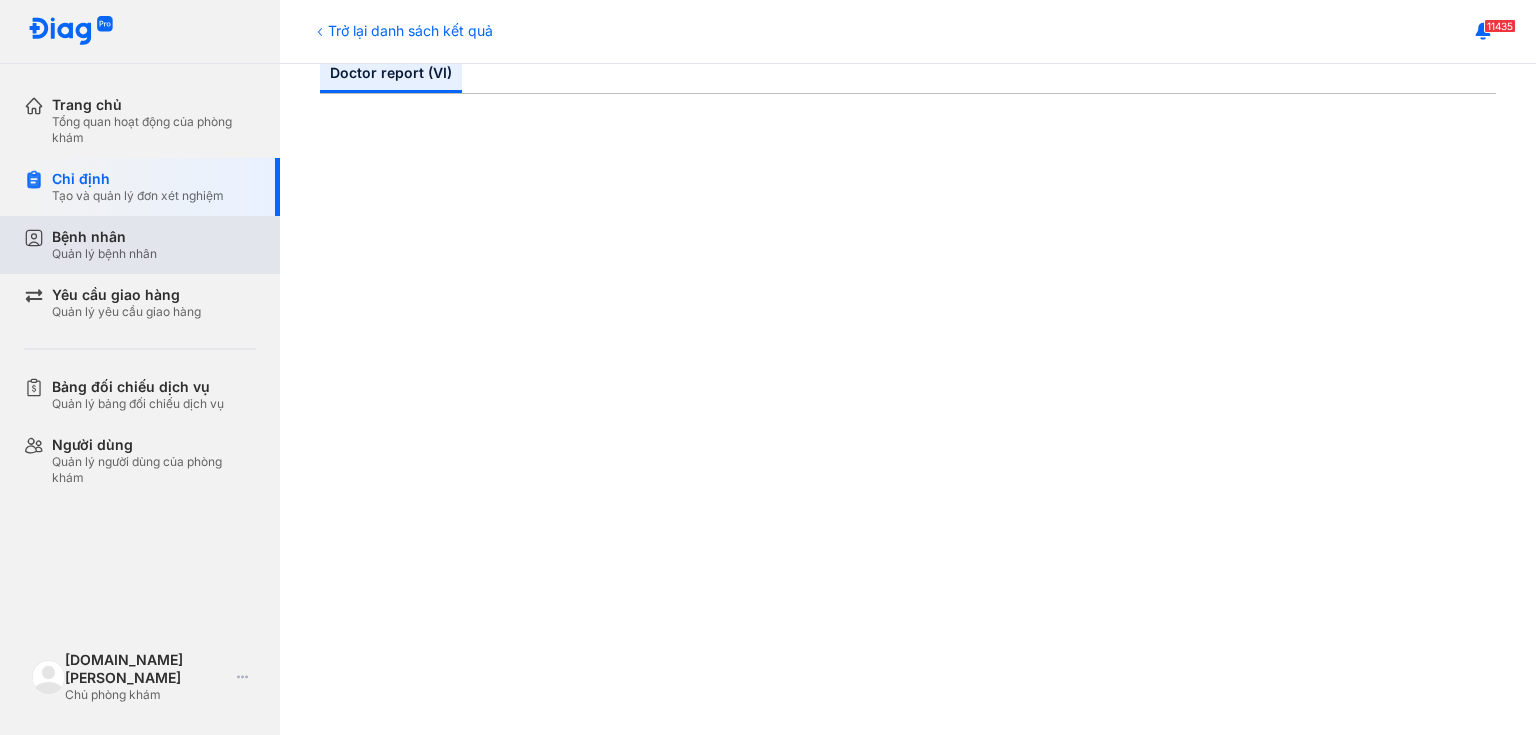 click on "Bệnh nhân" at bounding box center (104, 237) 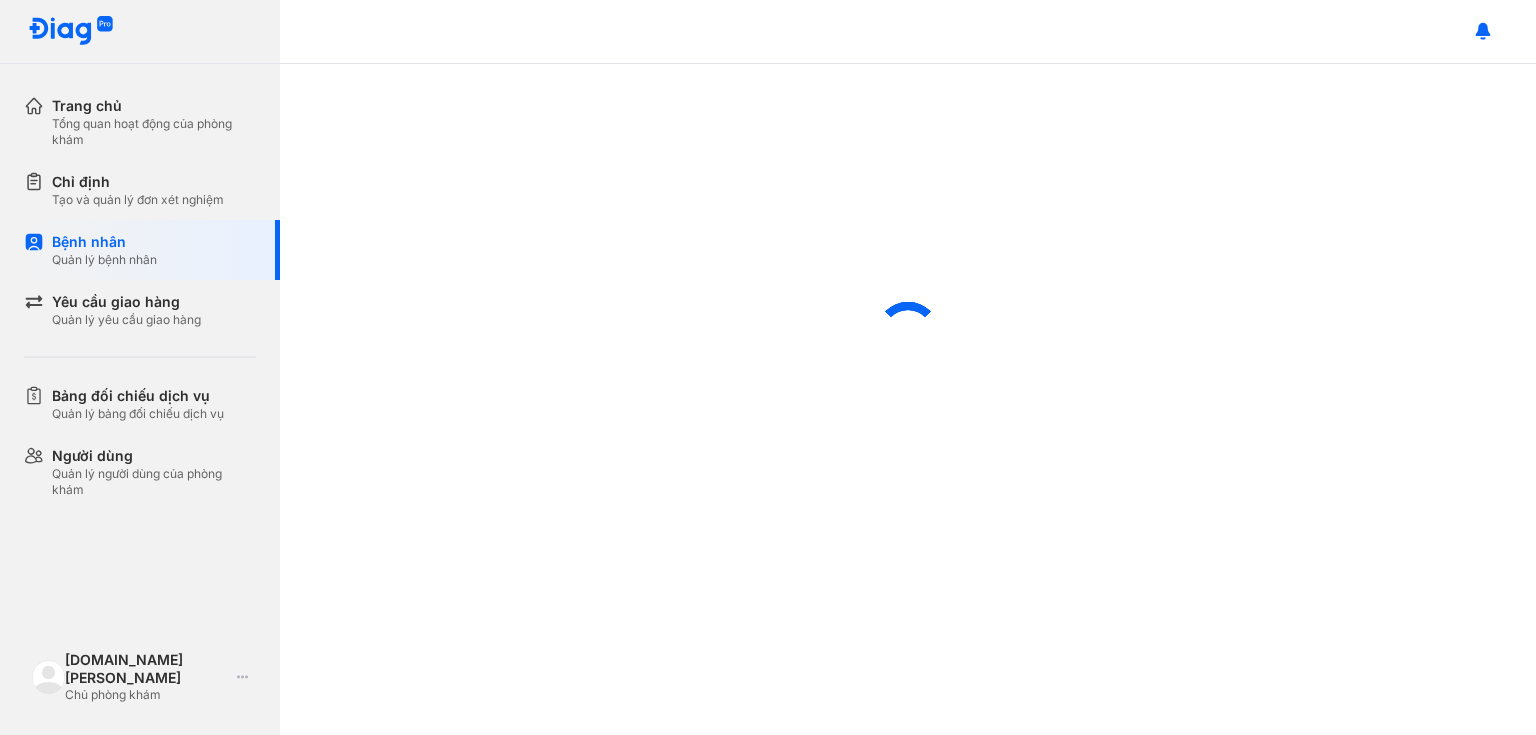 scroll, scrollTop: 0, scrollLeft: 0, axis: both 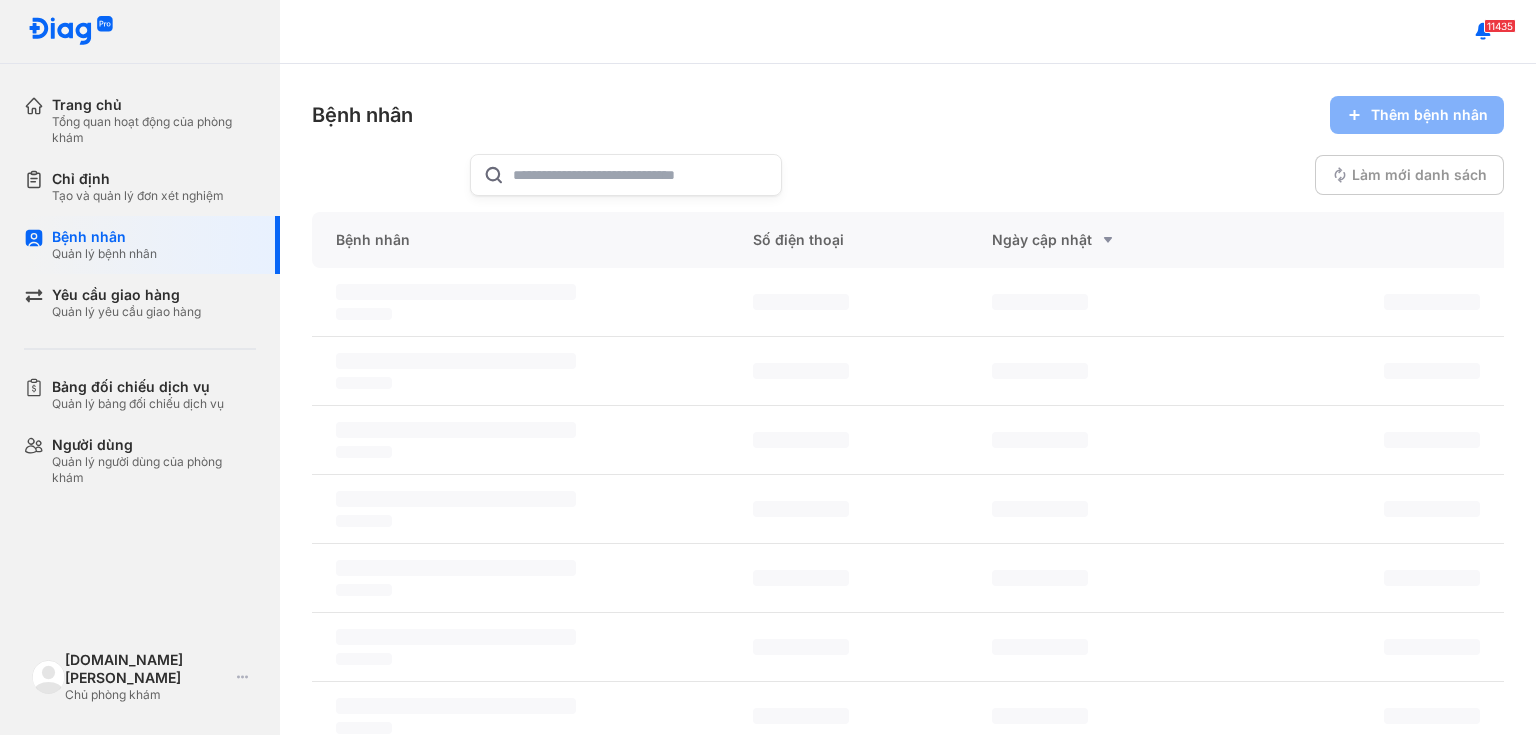 click 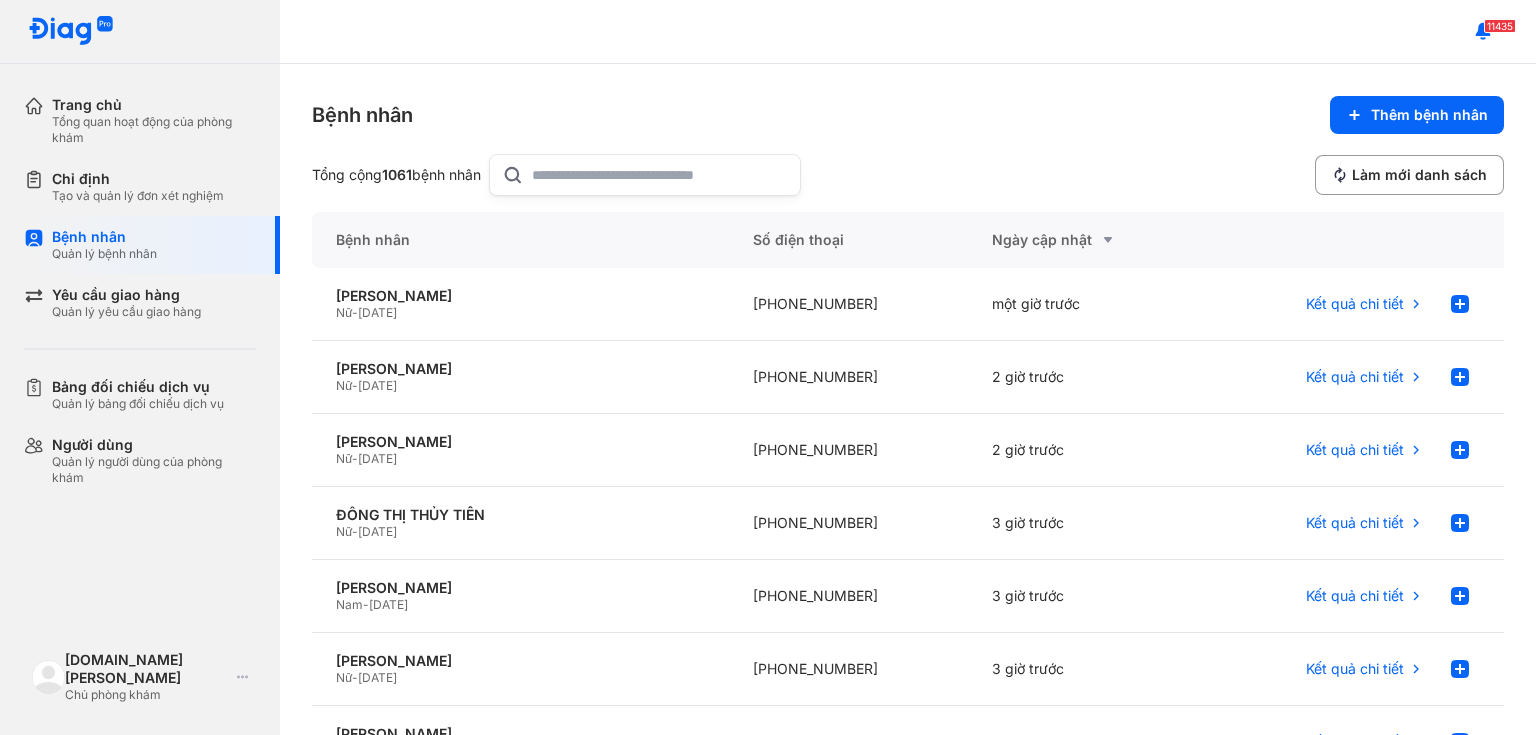 paste on "**********" 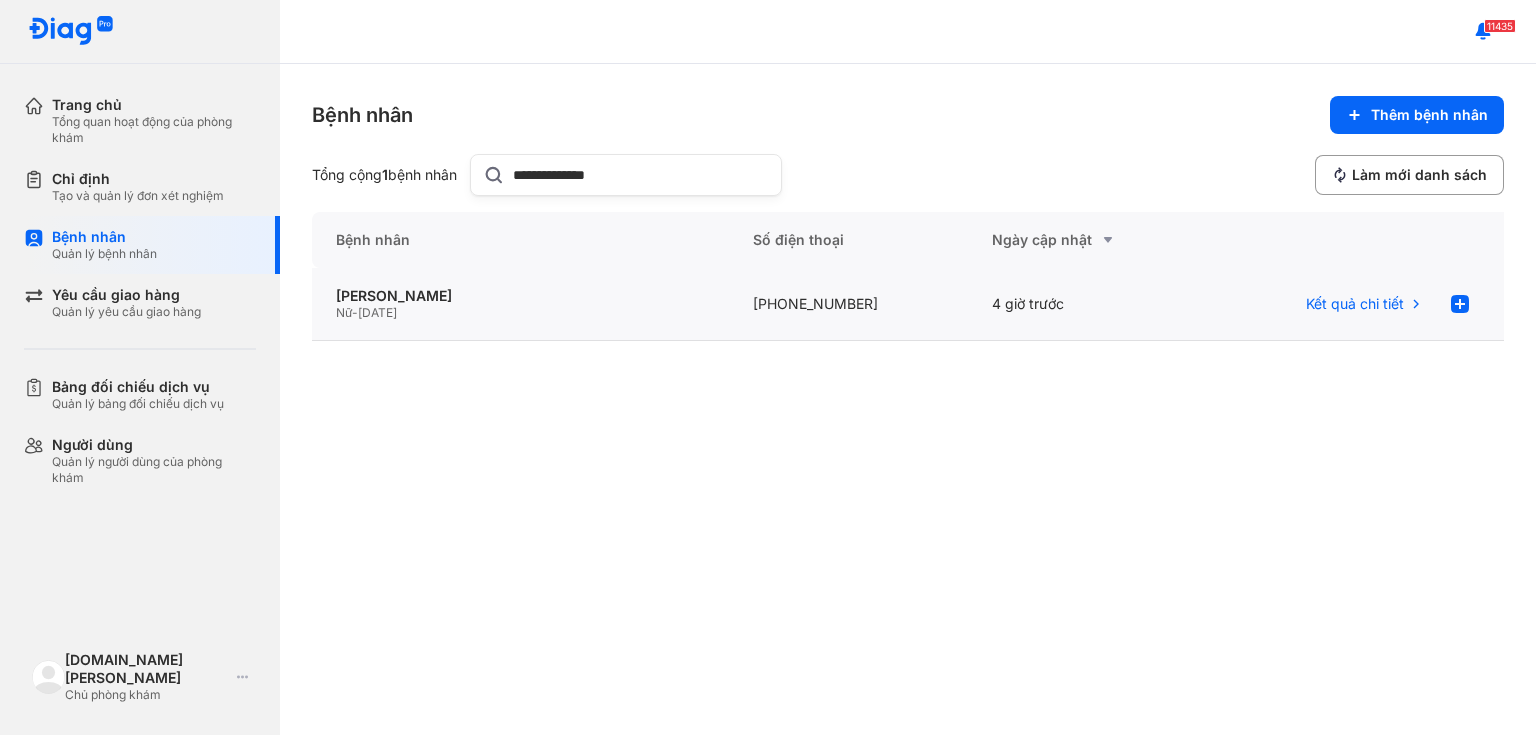 type on "**********" 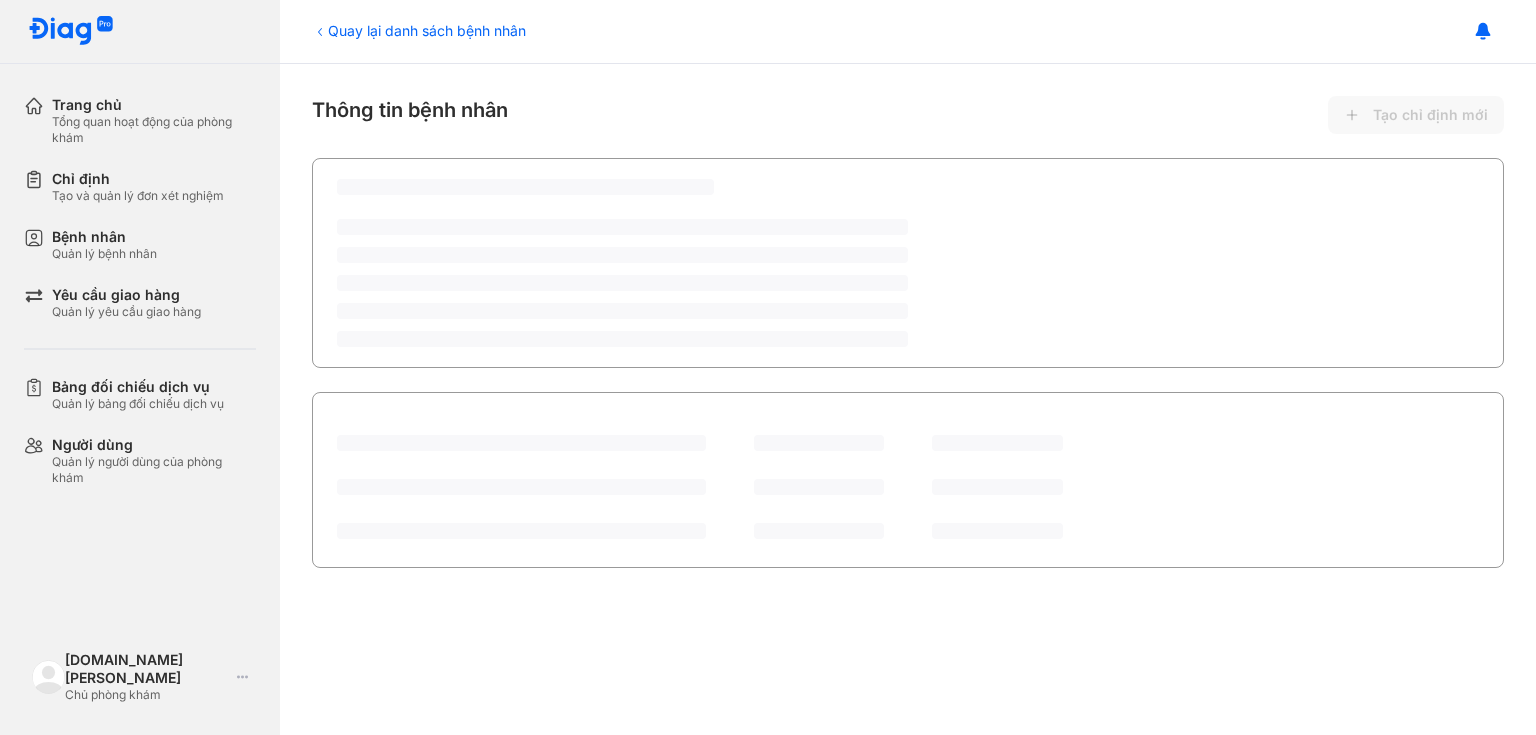 scroll, scrollTop: 0, scrollLeft: 0, axis: both 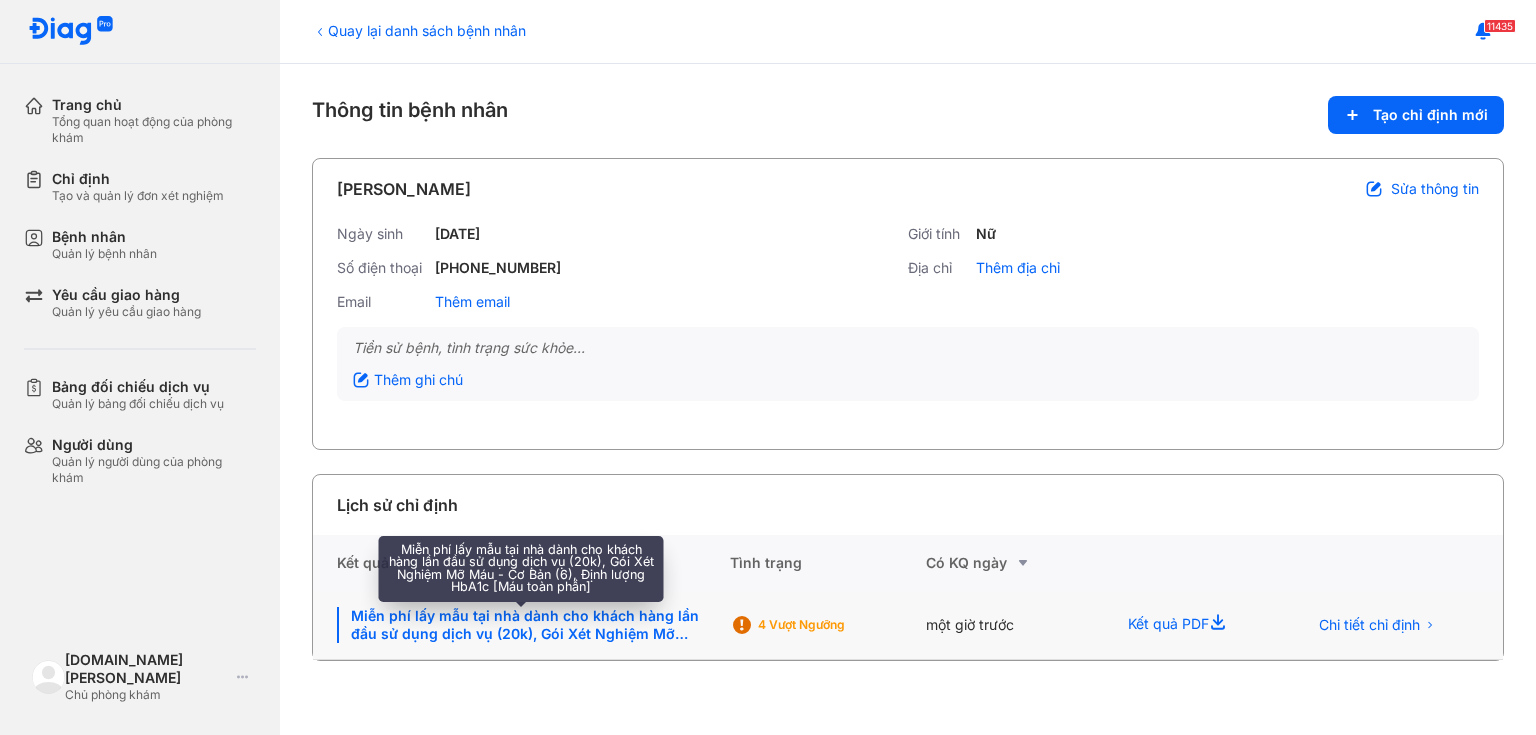 click on "Miễn phí lấy mẫu tại nhà dành cho khách hàng lần đầu sử dụng dịch vụ (20k), Gói Xét Nghiệm Mỡ Máu - Cơ Bản (6), Định lượng [MEDICAL_DATA] [Máu toàn phần]" 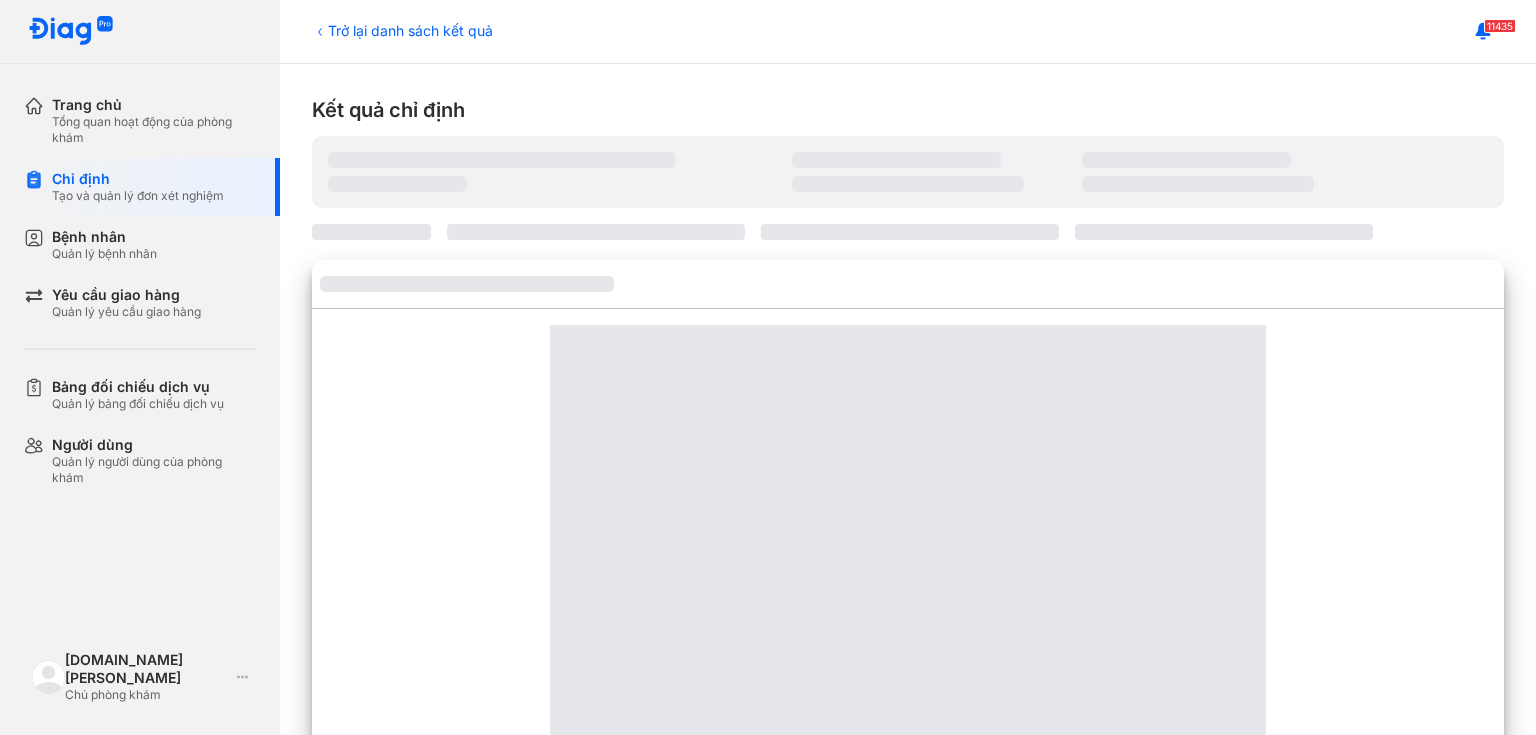 scroll, scrollTop: 0, scrollLeft: 0, axis: both 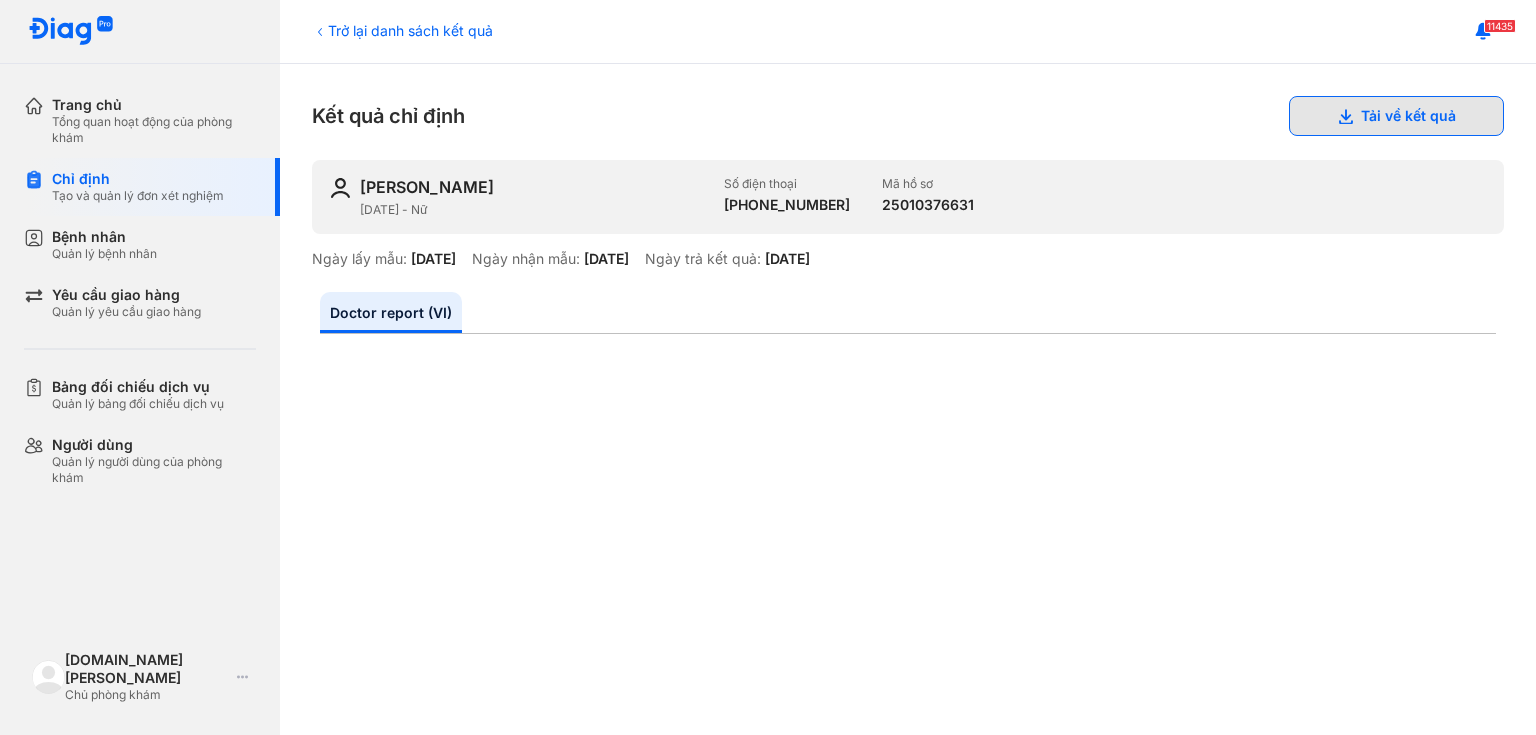 click 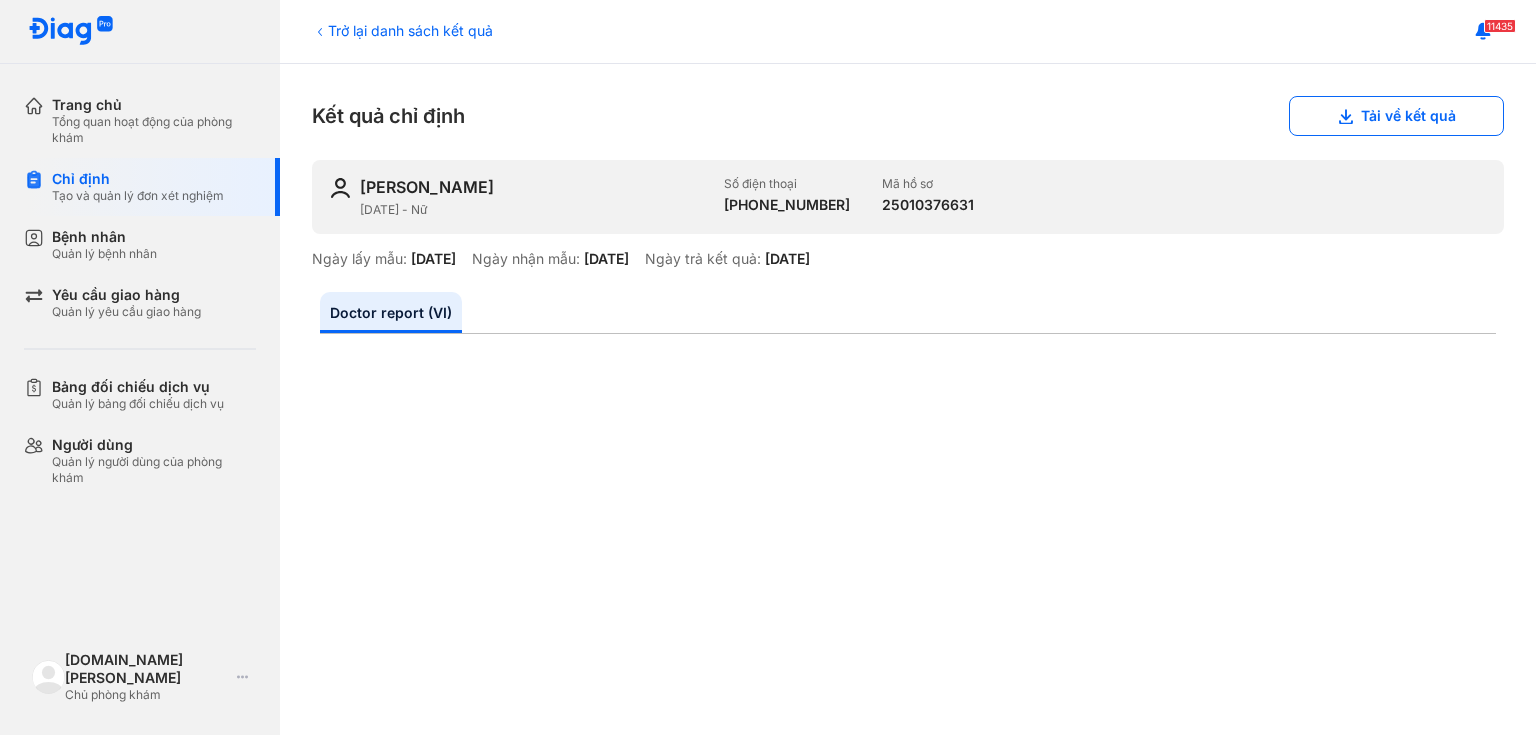 scroll, scrollTop: 240, scrollLeft: 0, axis: vertical 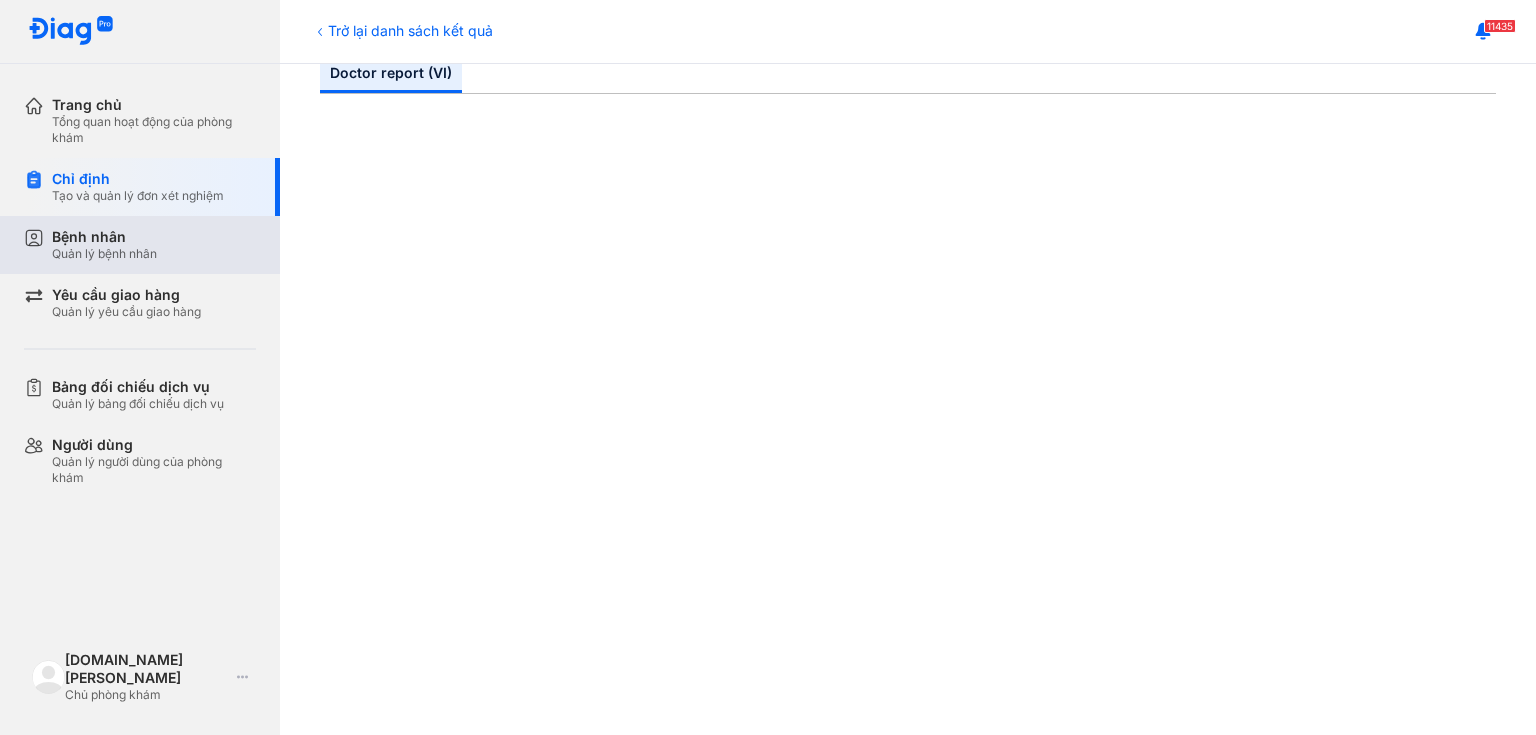 click on "Quản lý bệnh nhân" at bounding box center (104, 254) 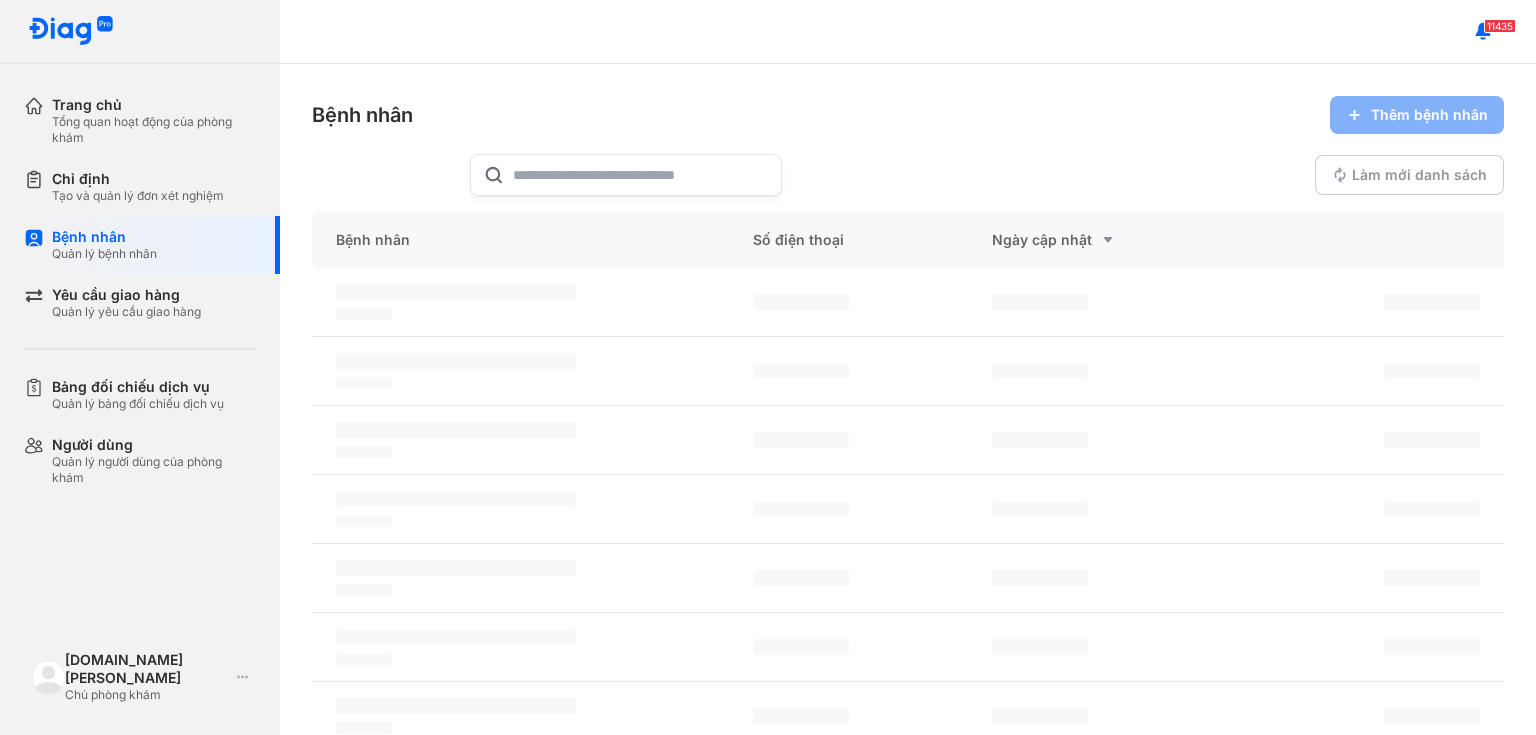 scroll, scrollTop: 0, scrollLeft: 0, axis: both 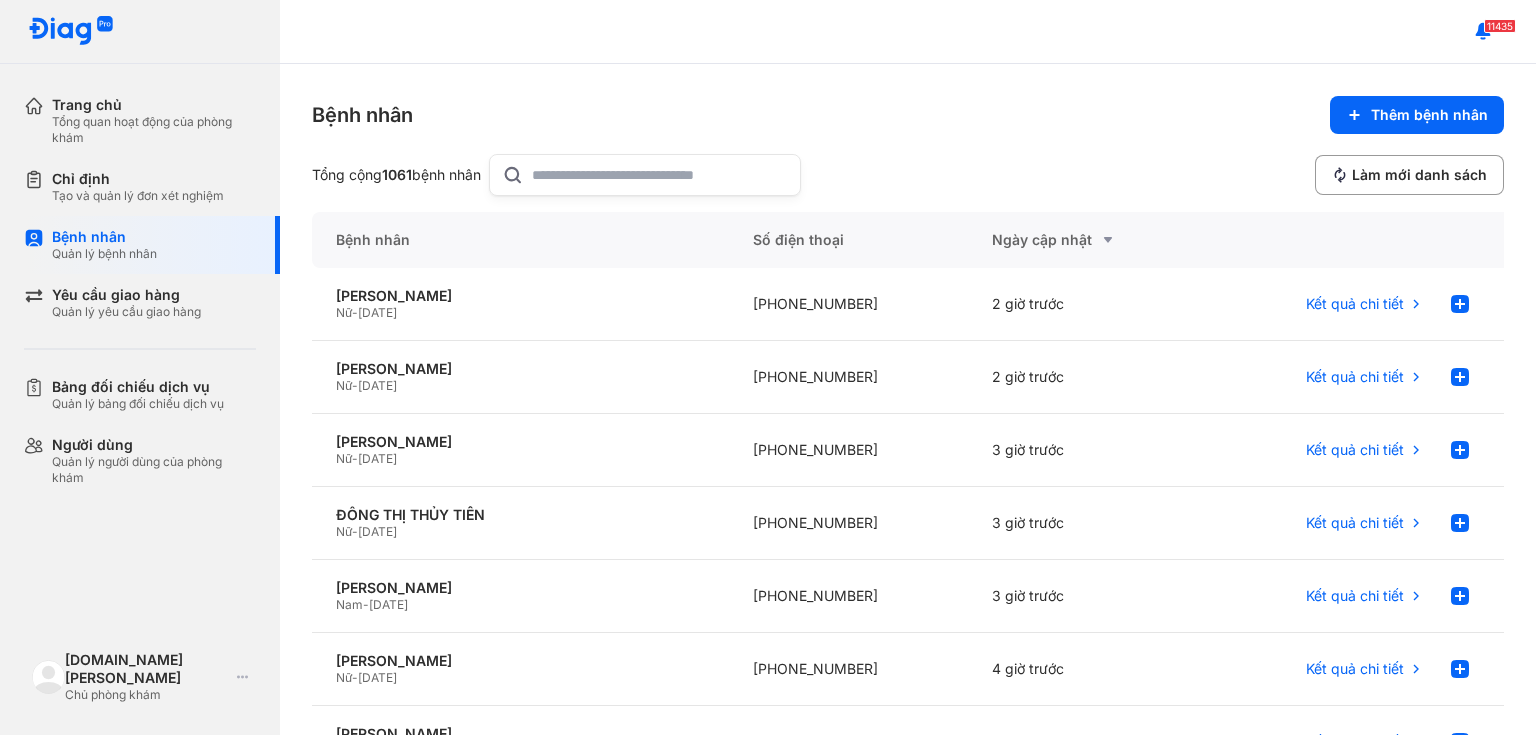 click 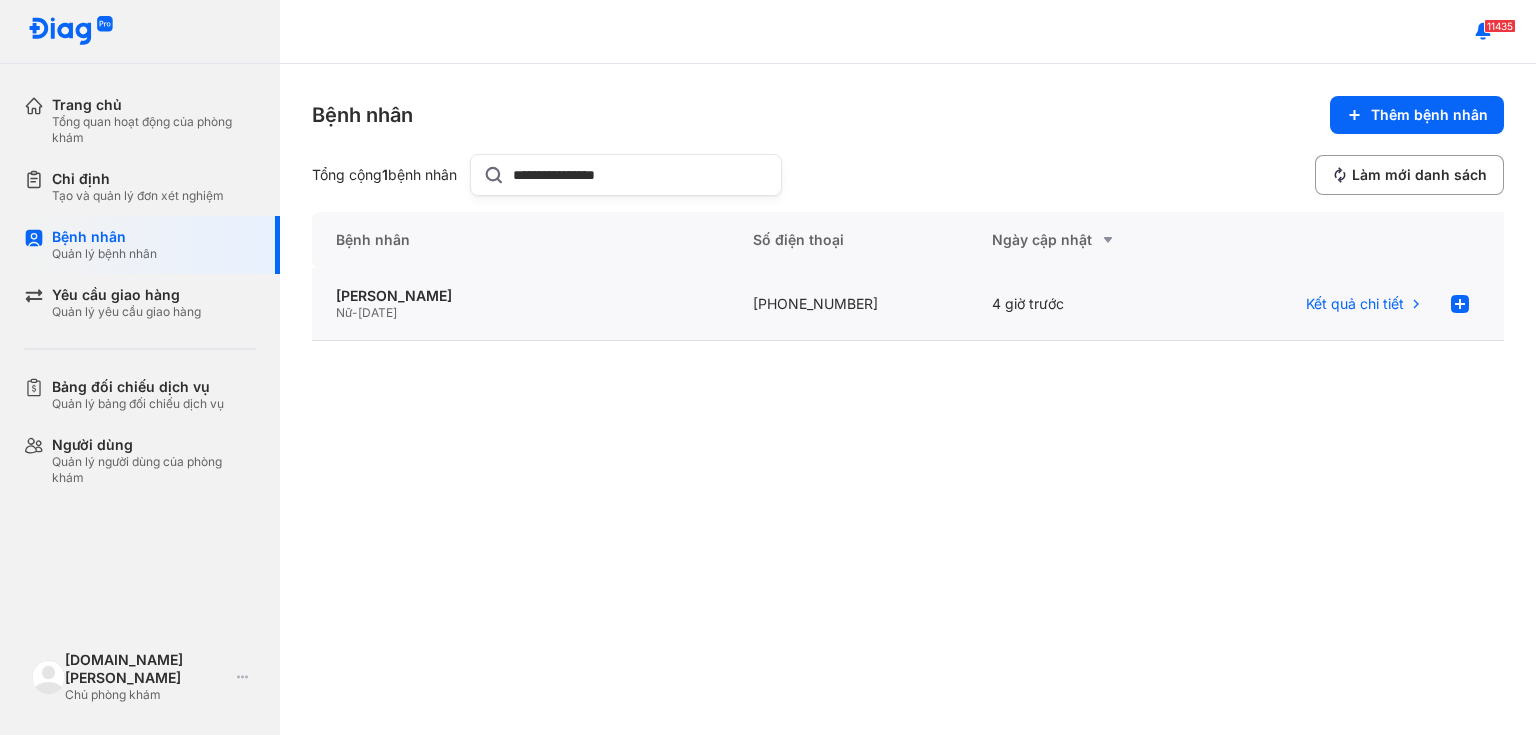 type on "**********" 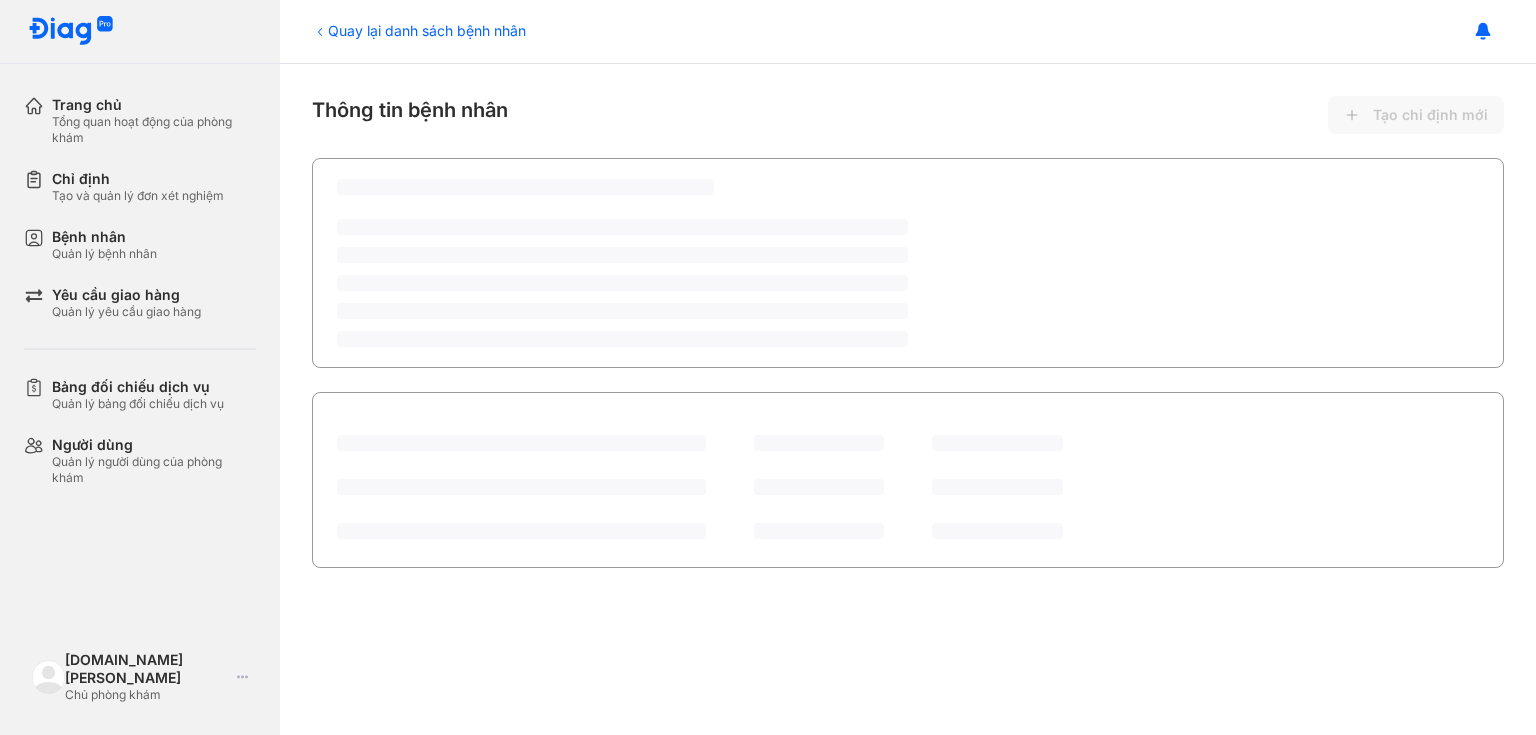 scroll, scrollTop: 0, scrollLeft: 0, axis: both 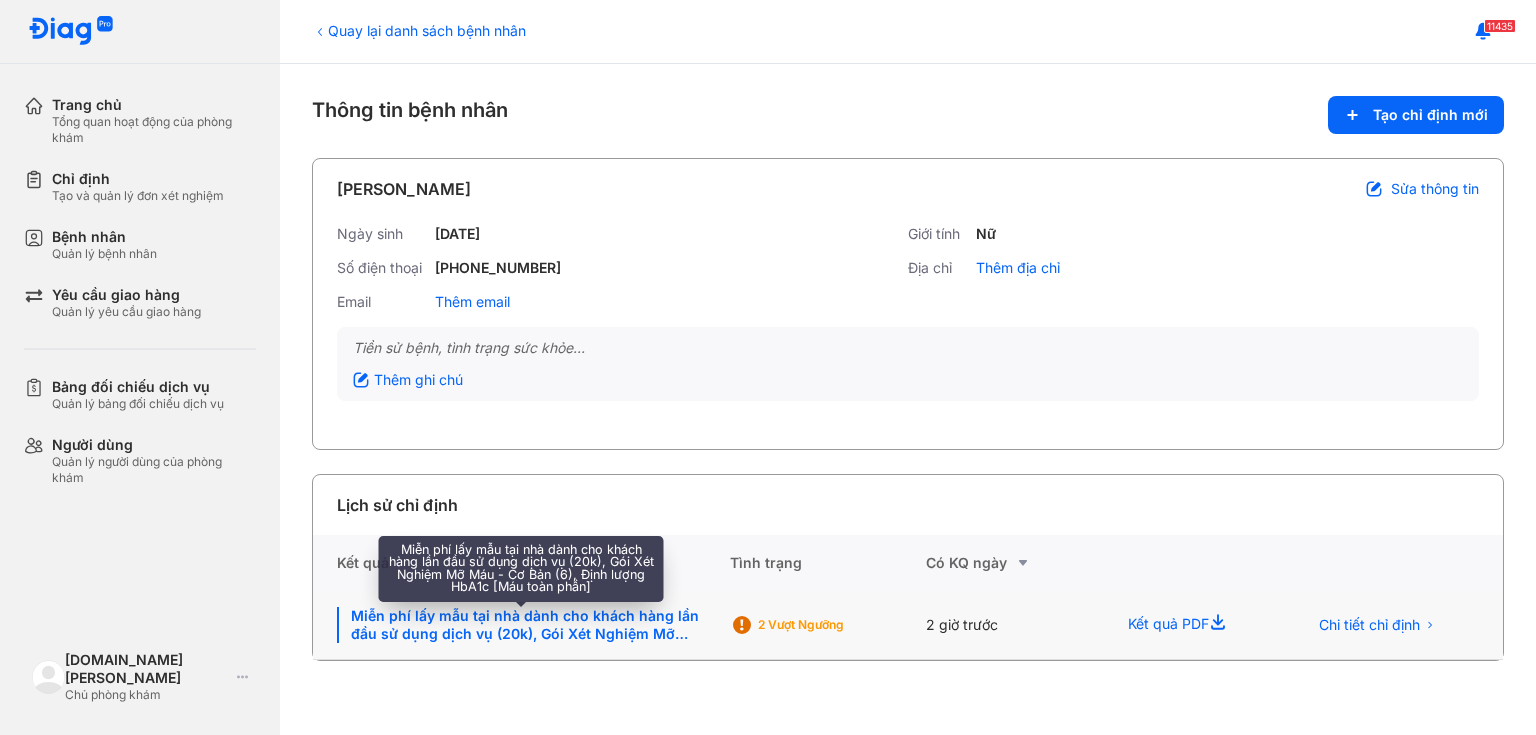 click on "Miễn phí lấy mẫu tại nhà dành cho khách hàng lần đầu sử dụng dịch vụ (20k), Gói Xét Nghiệm Mỡ Máu - Cơ Bản (6), Định lượng [MEDICAL_DATA] [Máu toàn phần]" 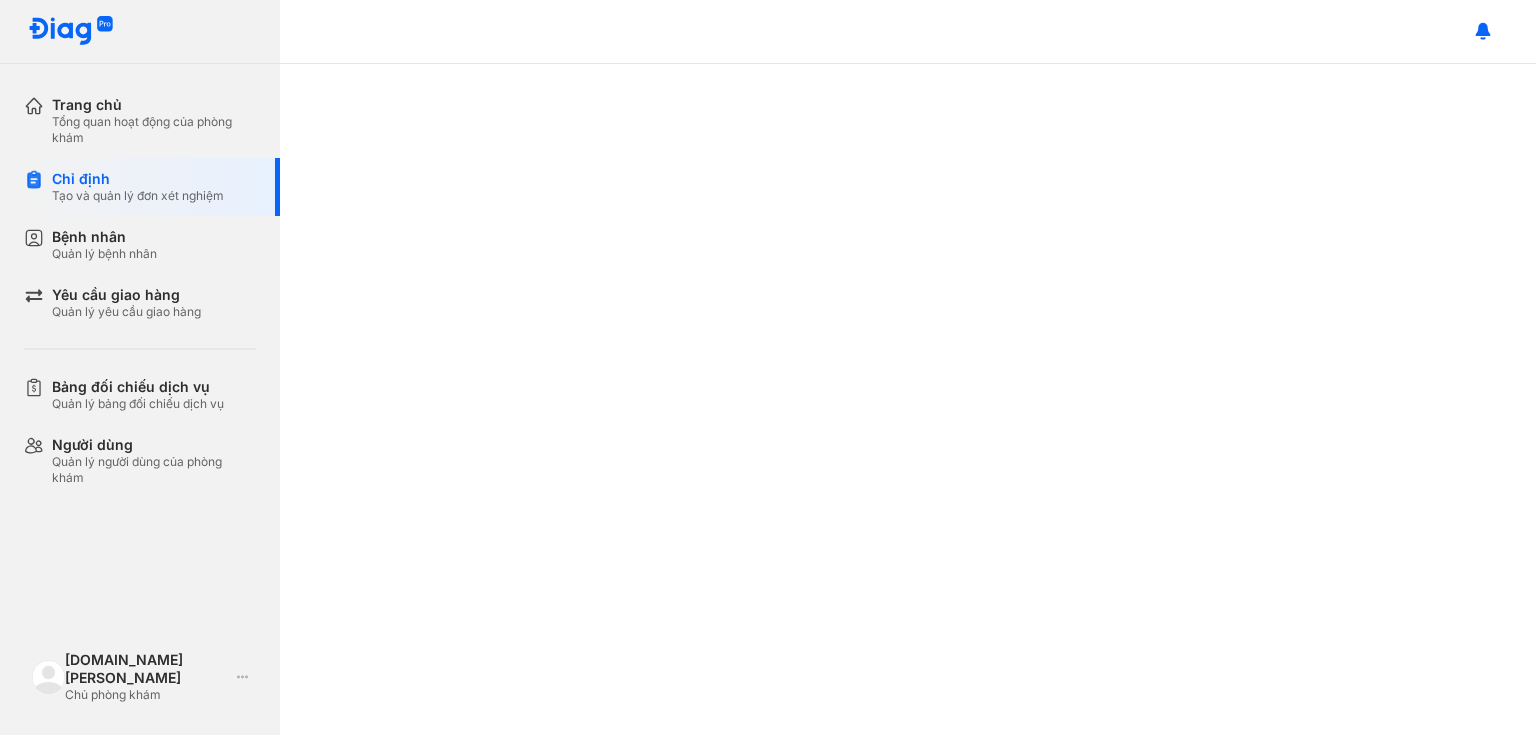 scroll, scrollTop: 0, scrollLeft: 0, axis: both 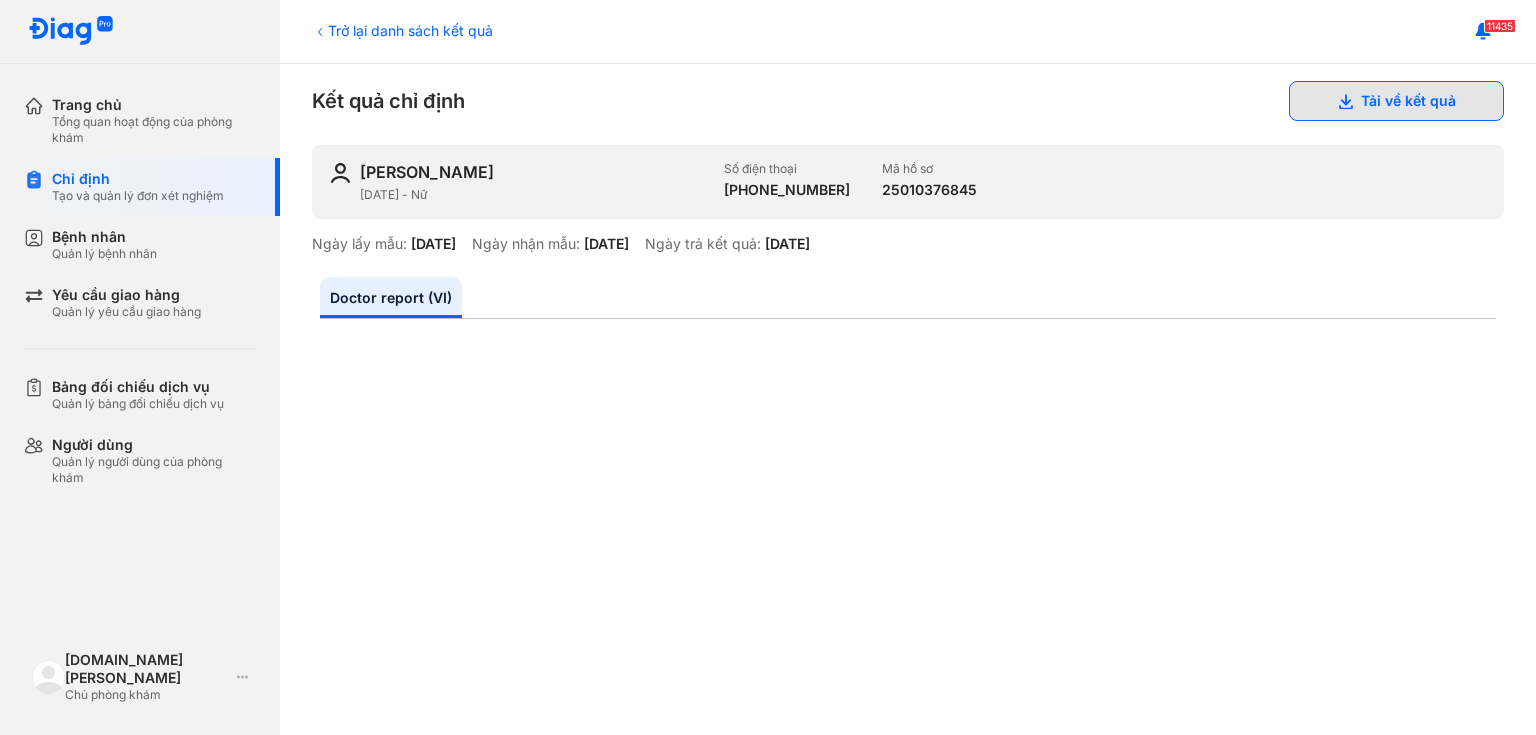 click on "Tải về kết quả" at bounding box center (1396, 101) 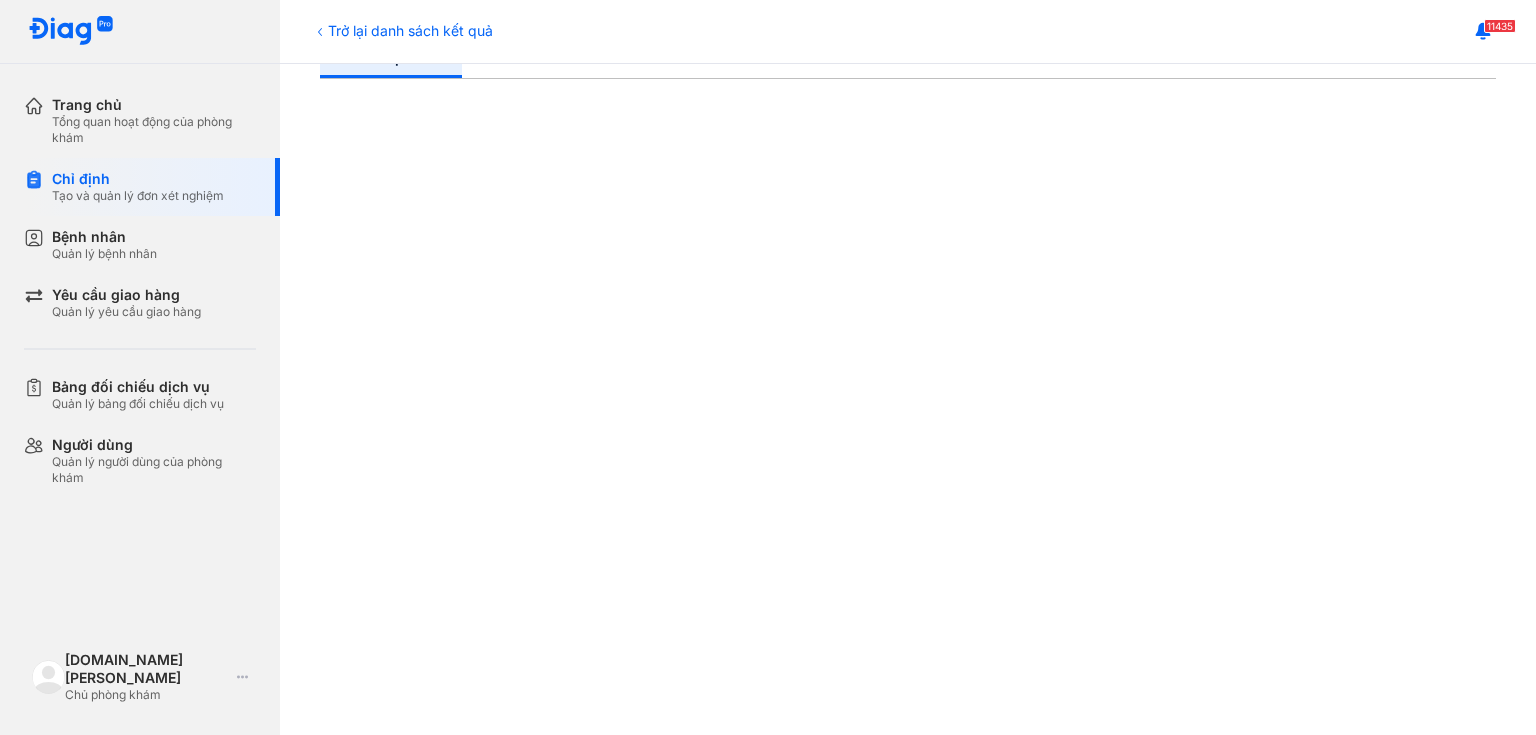 scroll, scrollTop: 415, scrollLeft: 0, axis: vertical 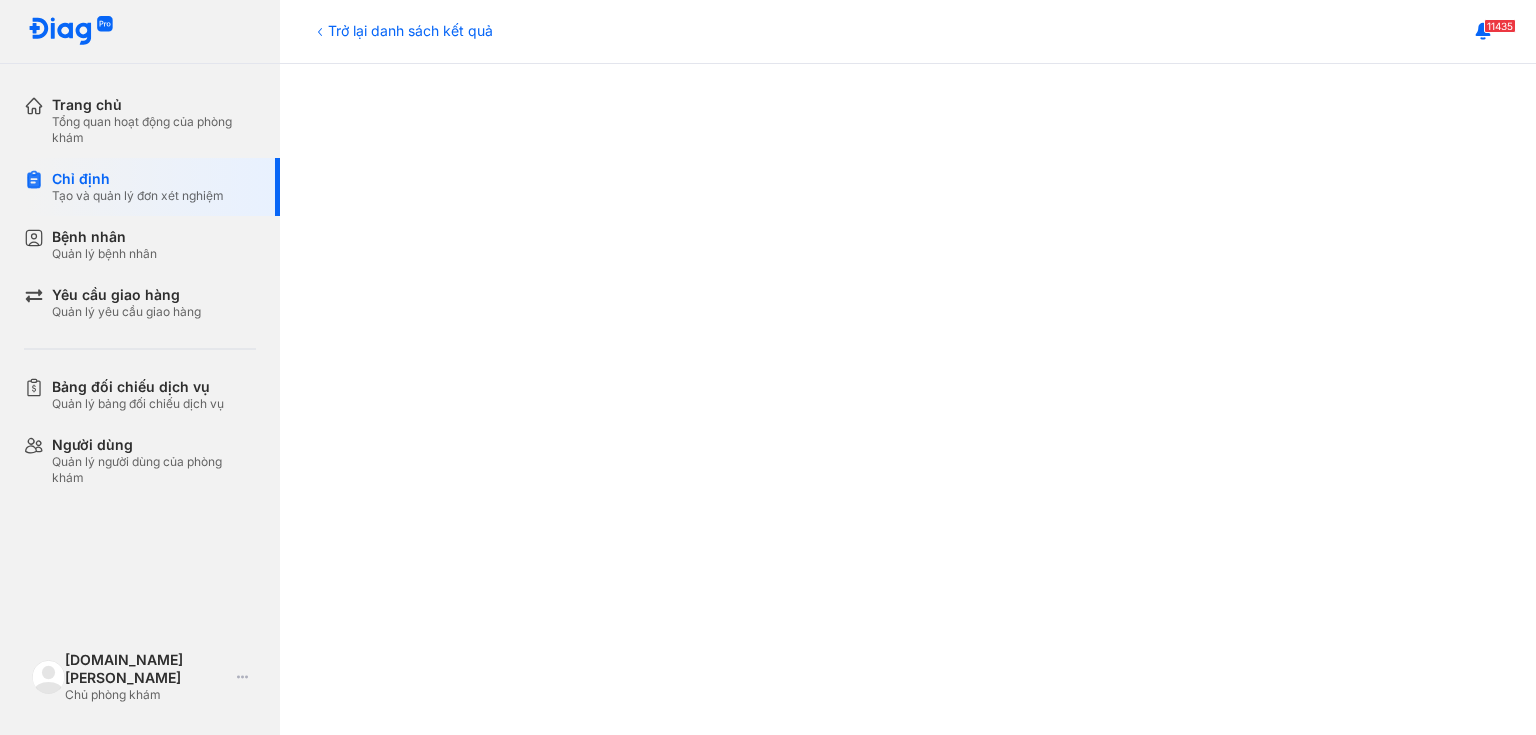 type 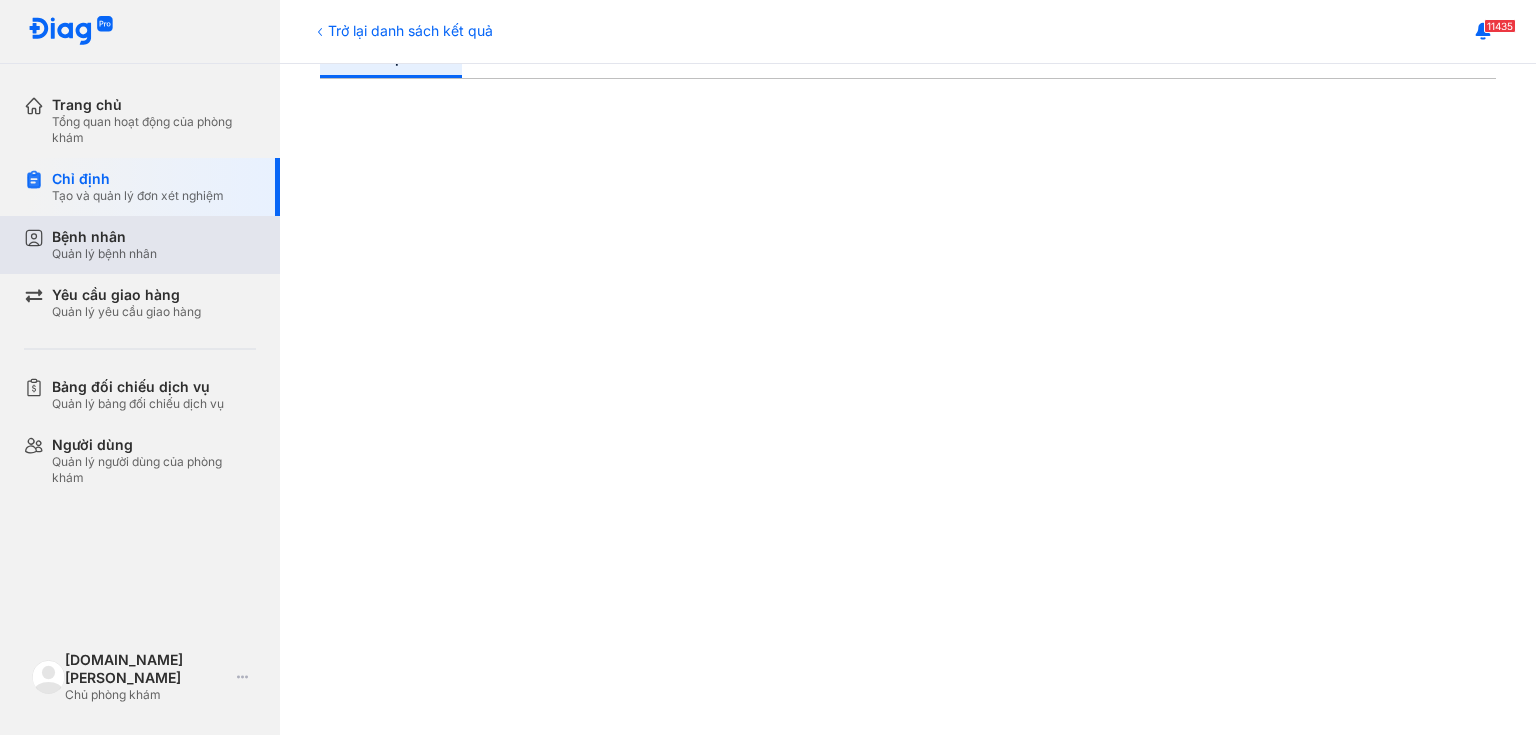 click on "Bệnh nhân Quản lý bệnh nhân" at bounding box center [152, 245] 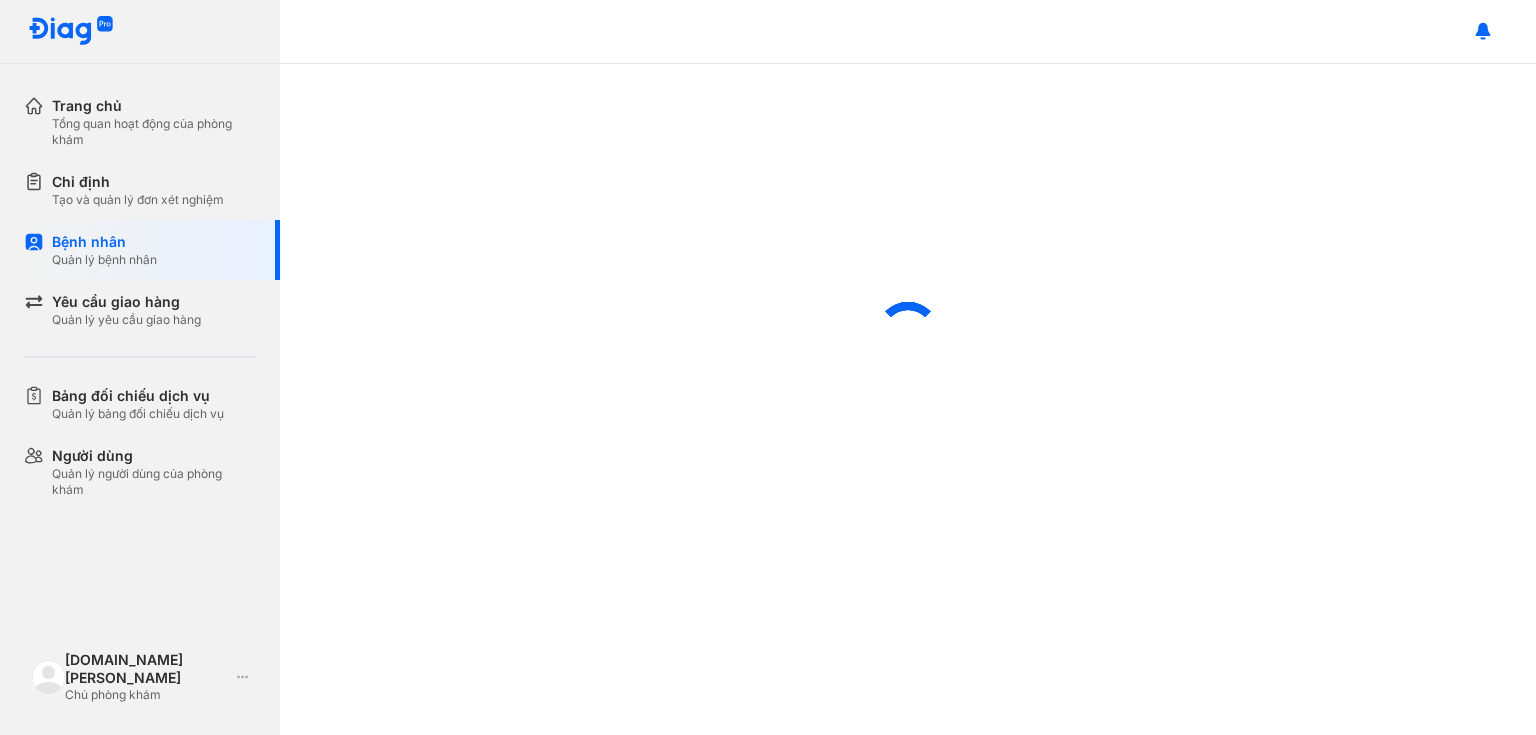 scroll, scrollTop: 0, scrollLeft: 0, axis: both 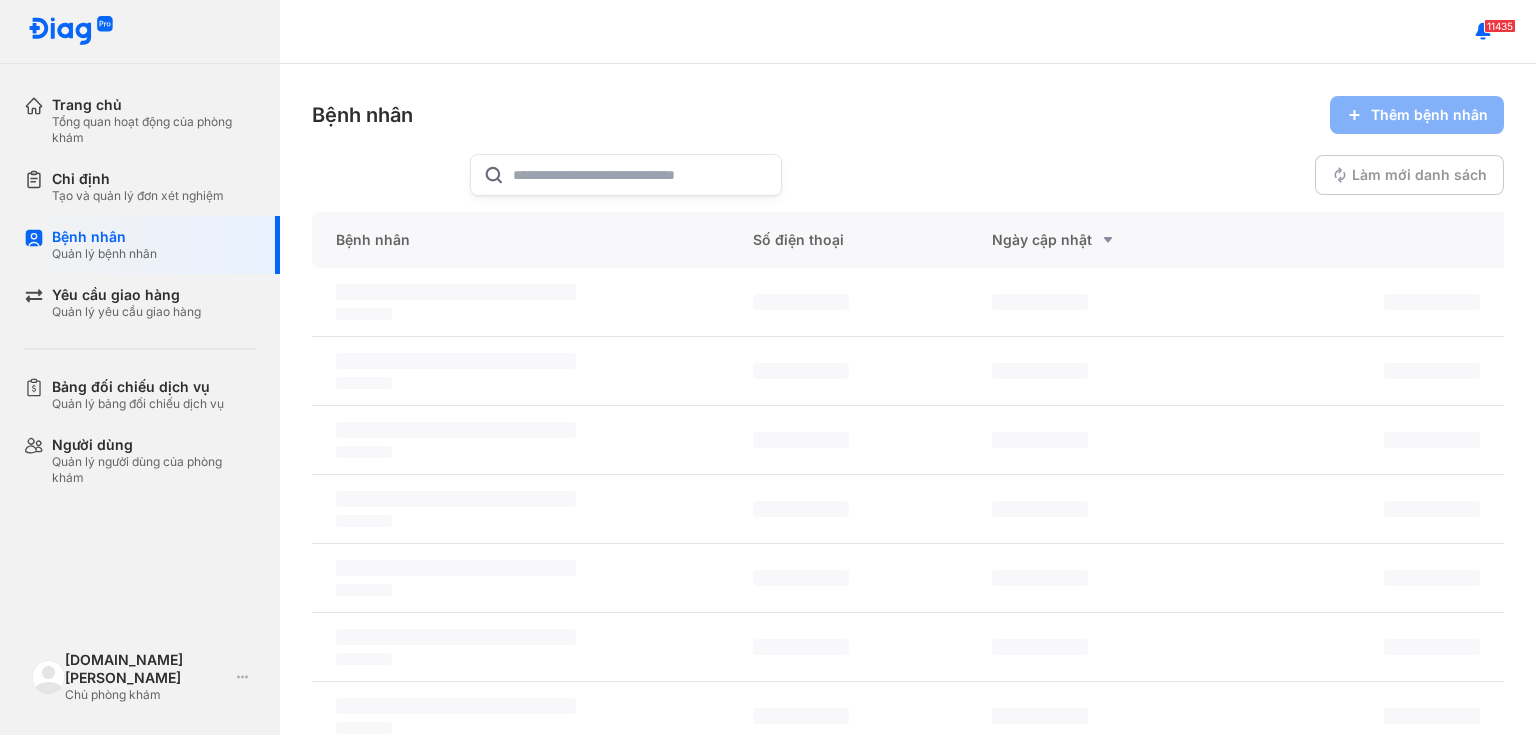 click 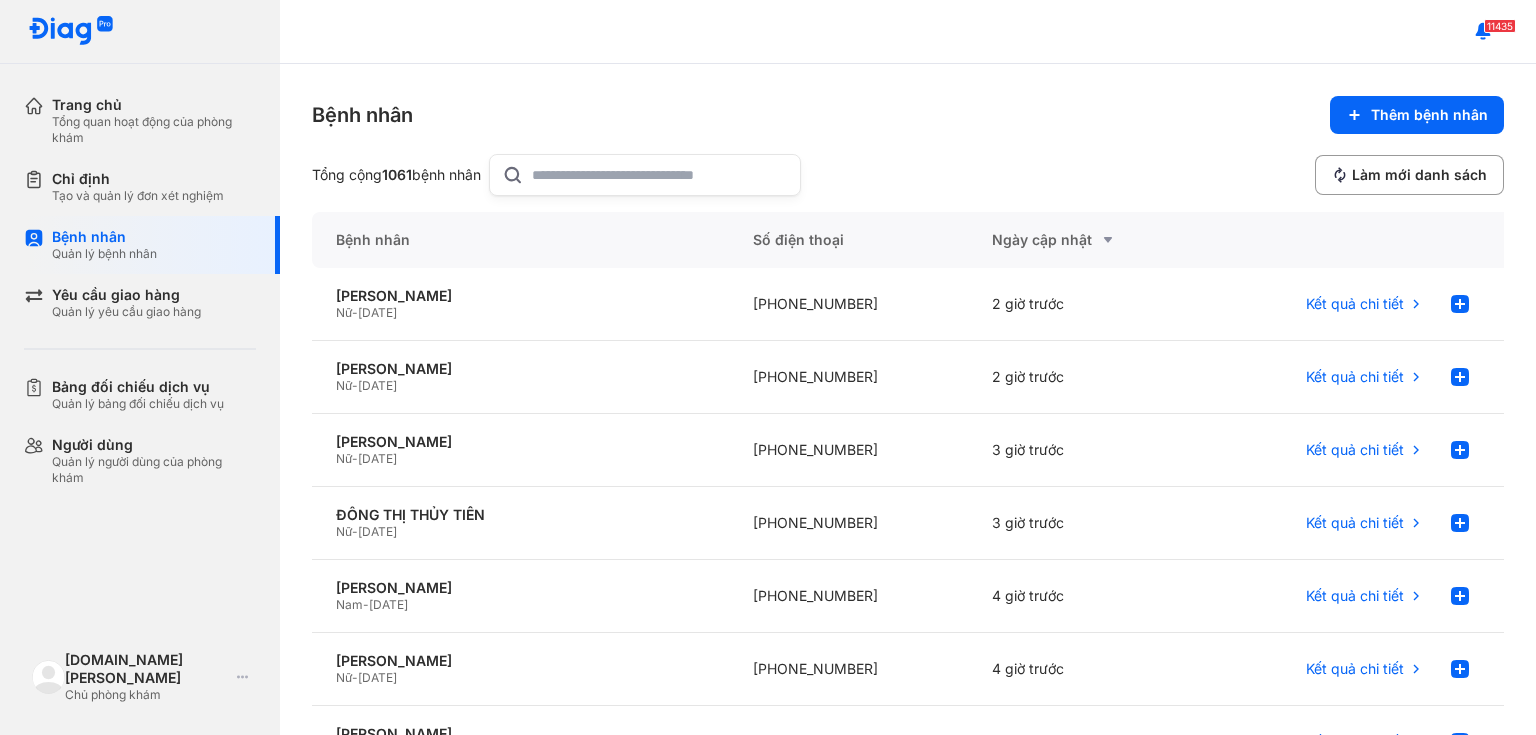 paste on "**********" 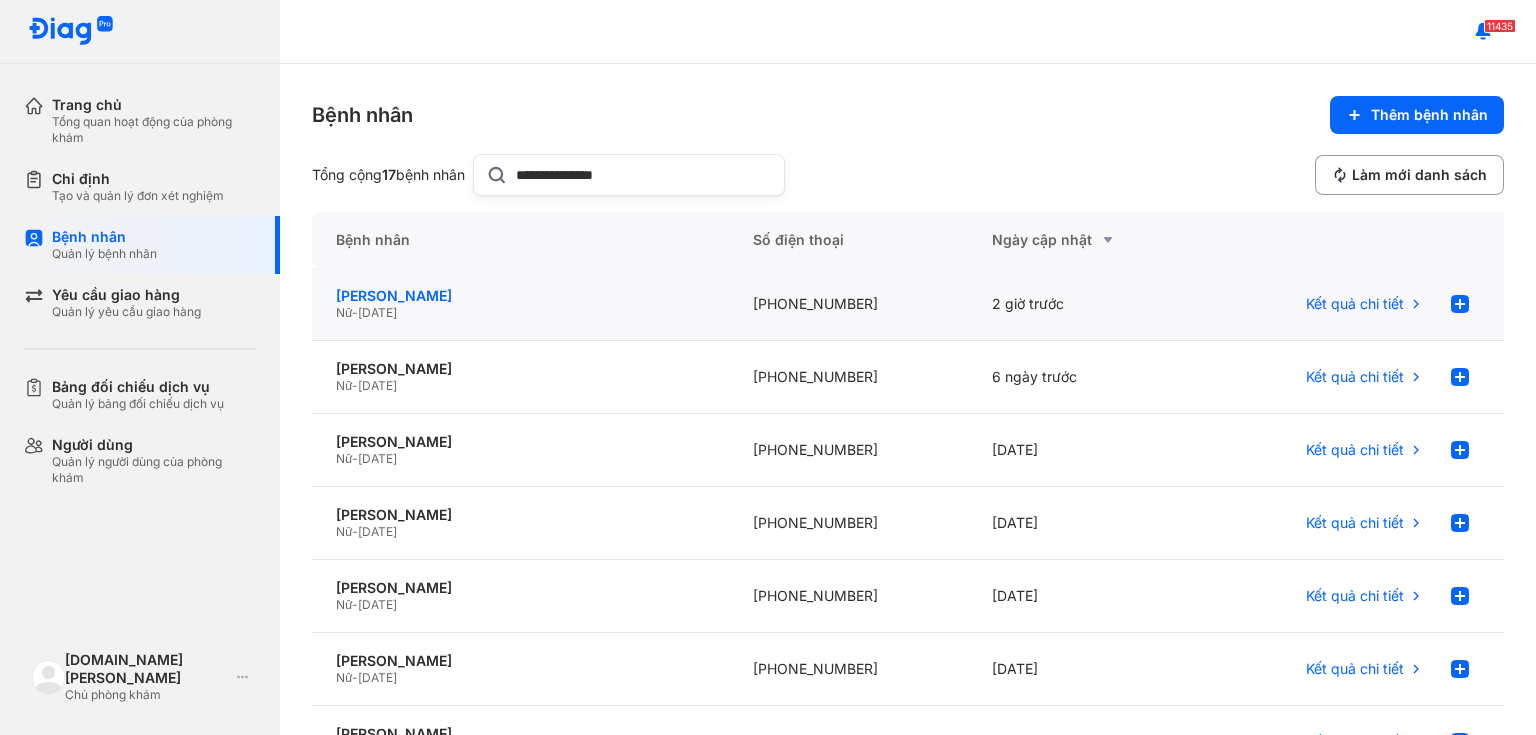 type on "**********" 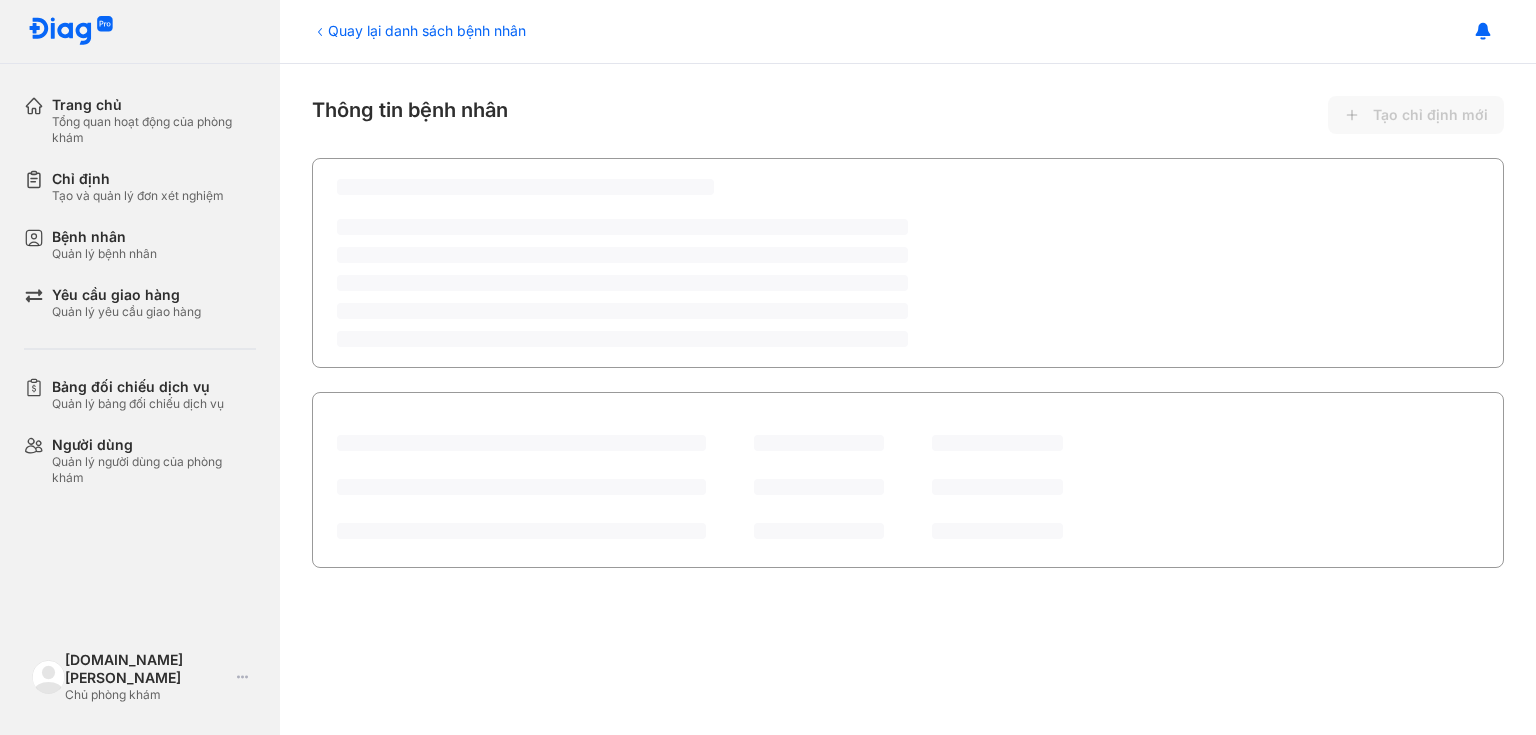 scroll, scrollTop: 0, scrollLeft: 0, axis: both 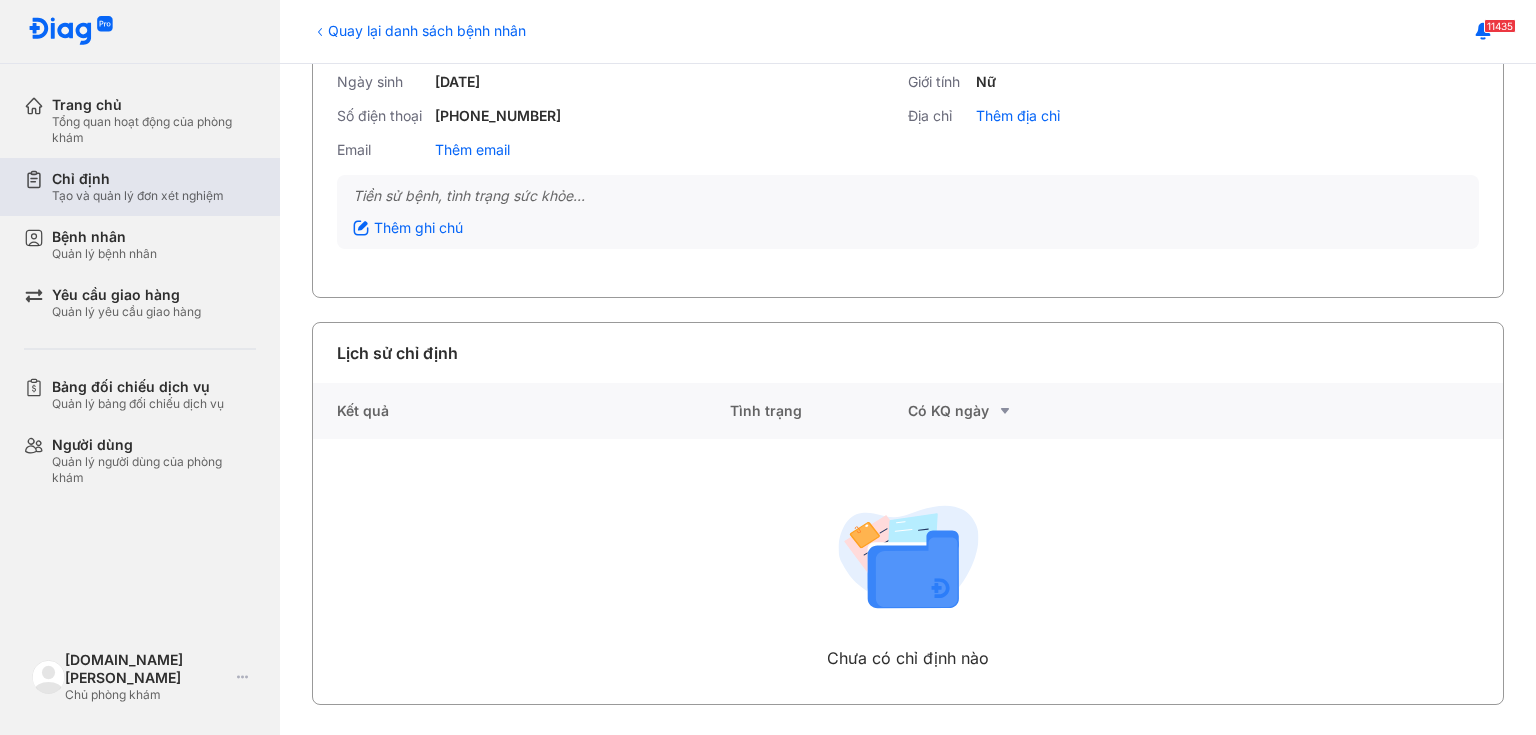 click on "Chỉ định Tạo và quản lý đơn xét nghiệm" at bounding box center (152, 187) 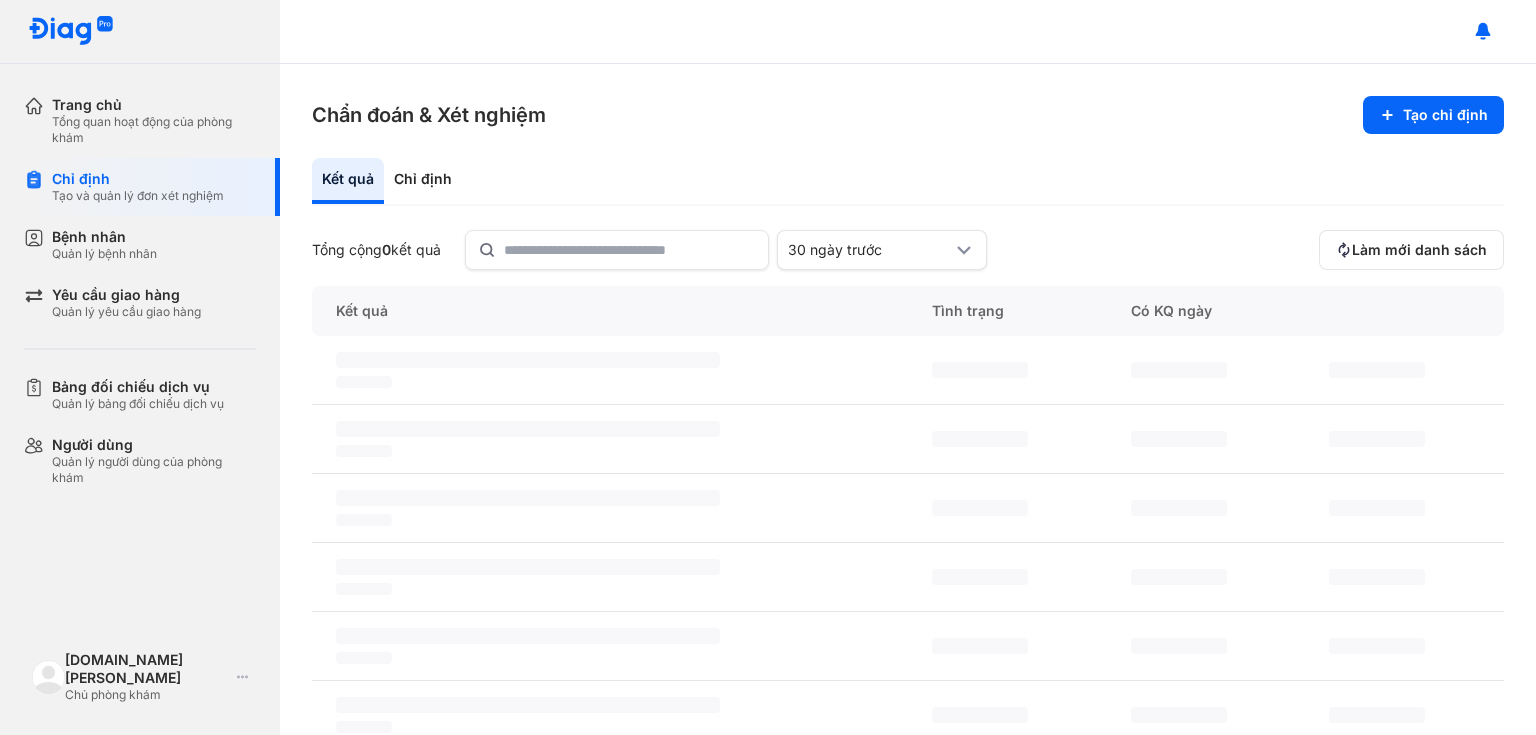 scroll, scrollTop: 0, scrollLeft: 0, axis: both 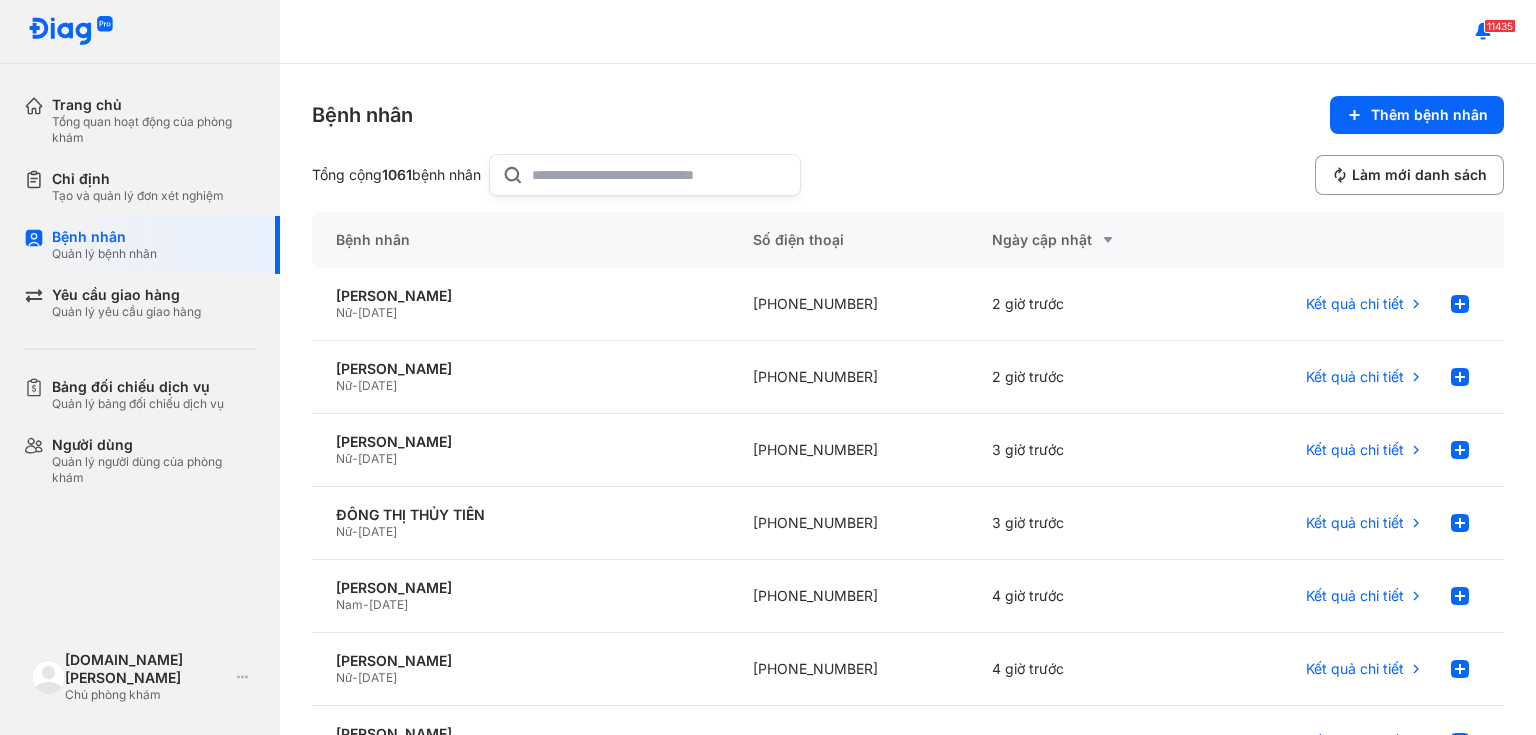 click 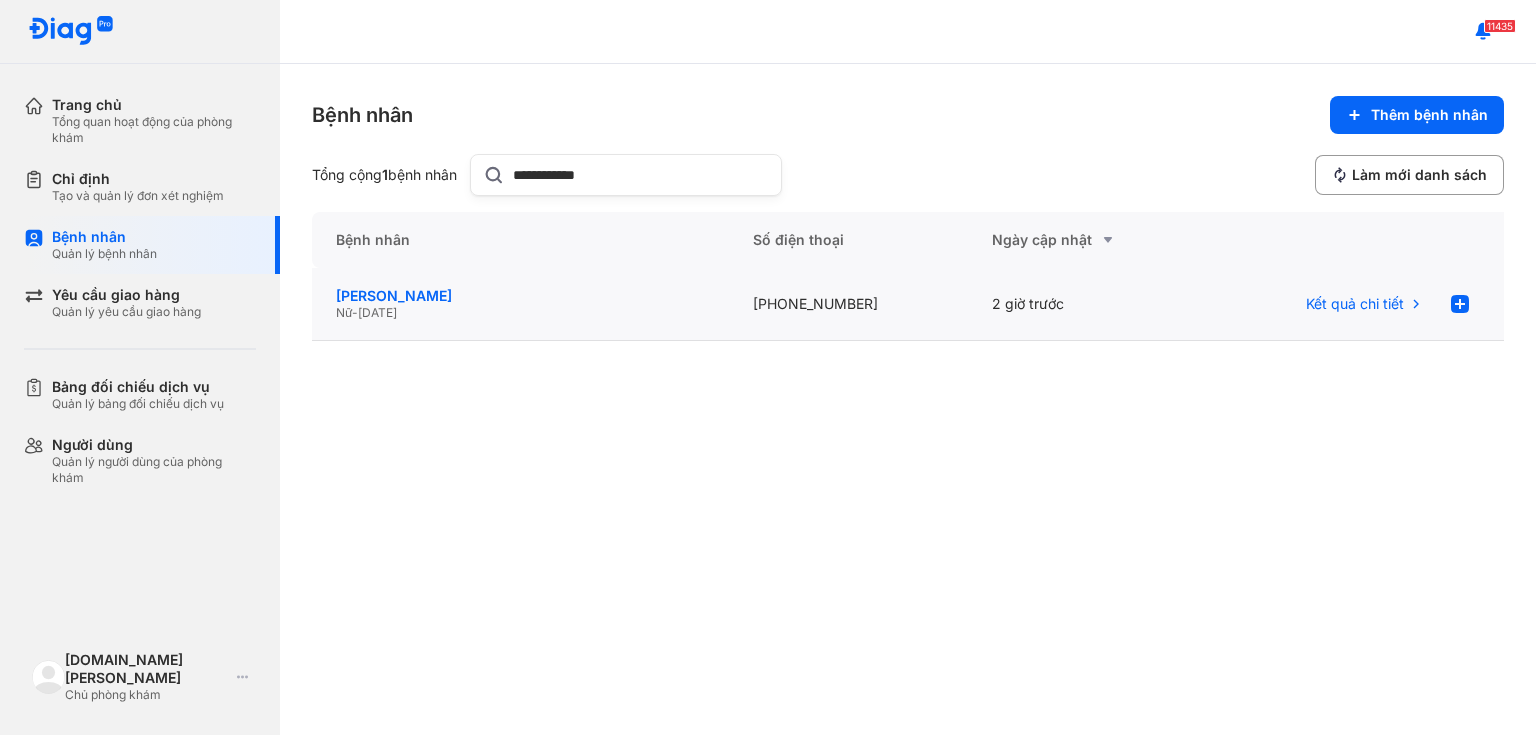 type on "**********" 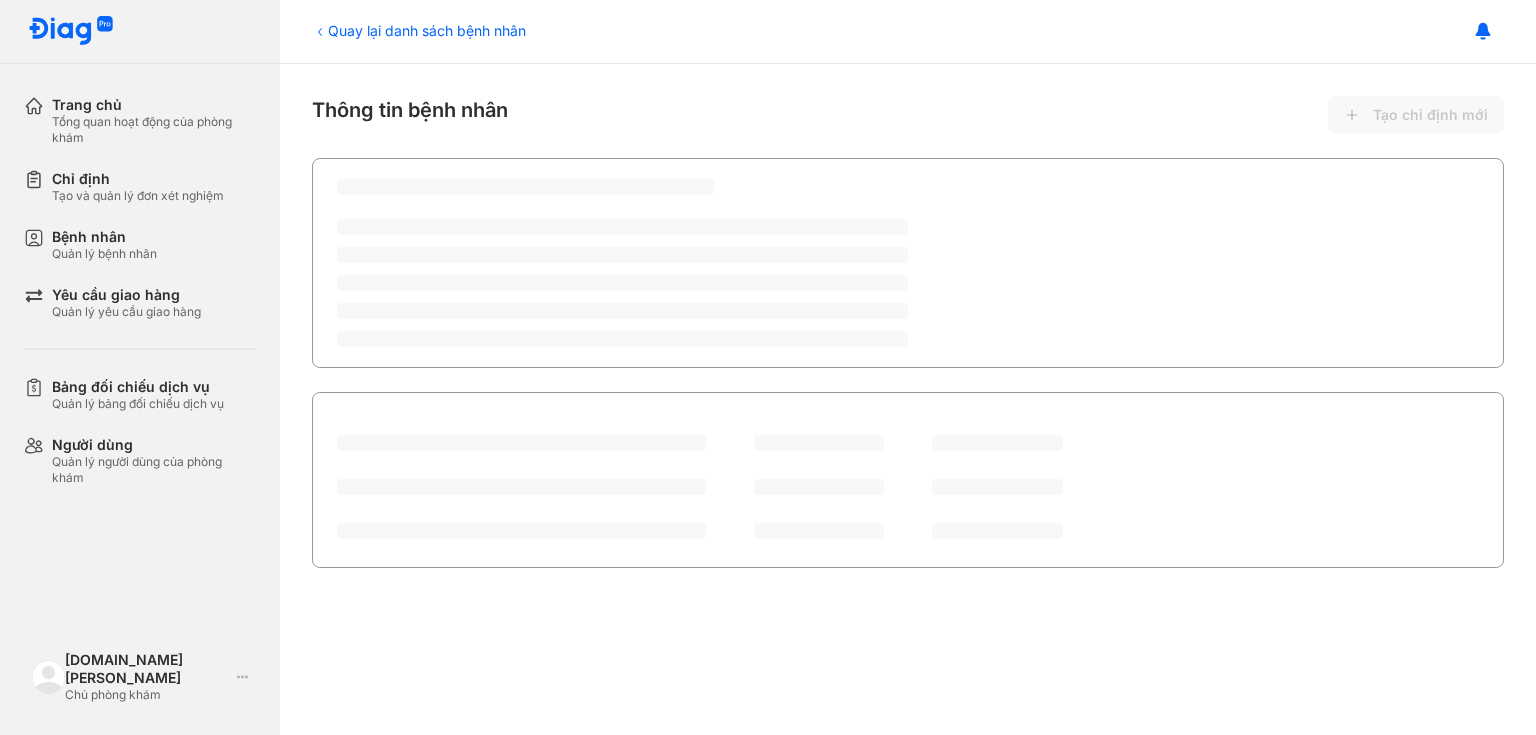 scroll, scrollTop: 0, scrollLeft: 0, axis: both 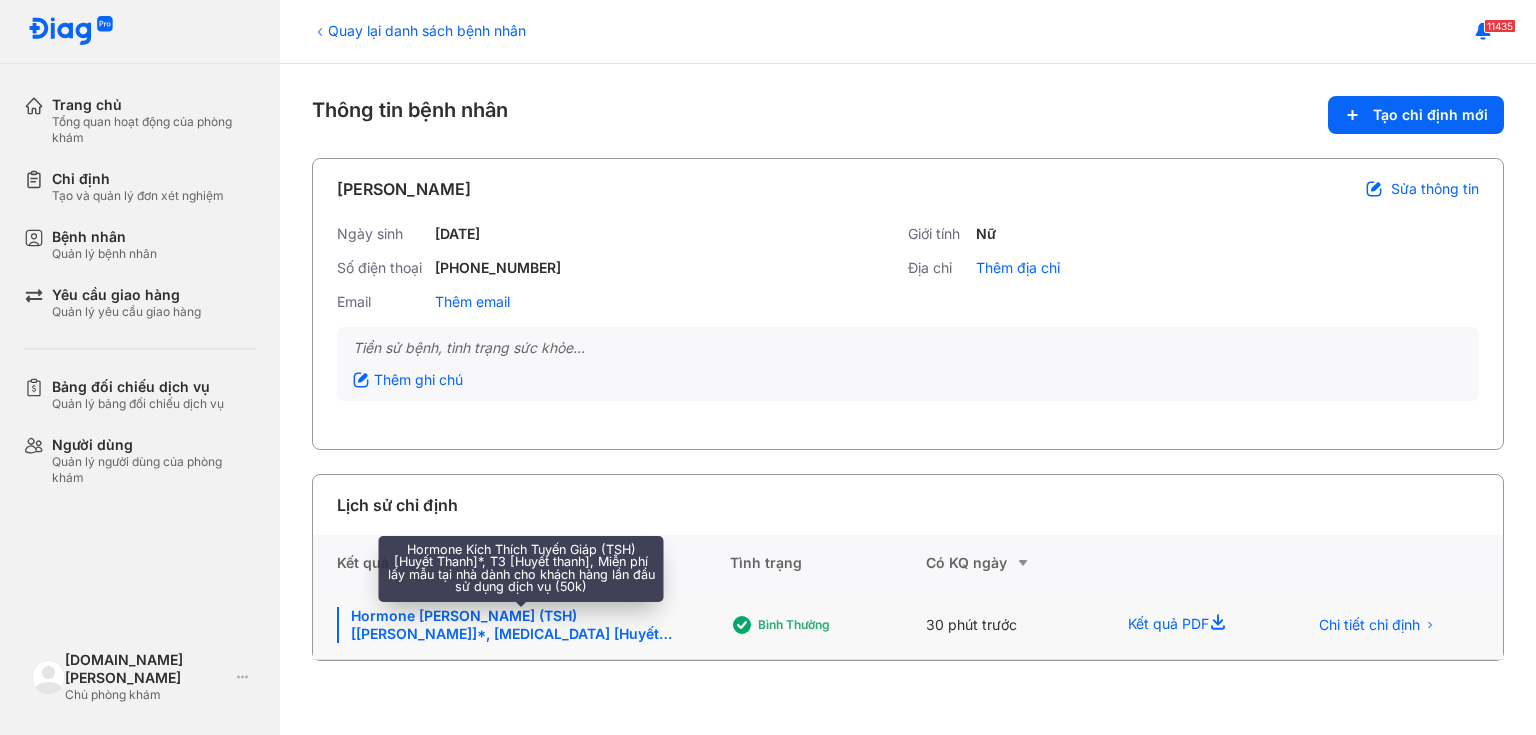click on "Hormone [PERSON_NAME] (TSH) [[PERSON_NAME]]*, [MEDICAL_DATA] [Huyết thanh], Miễn phí lấy mẫu tại nhà dành cho khách hàng lần đầu sử dụng dịch vụ (50k)" 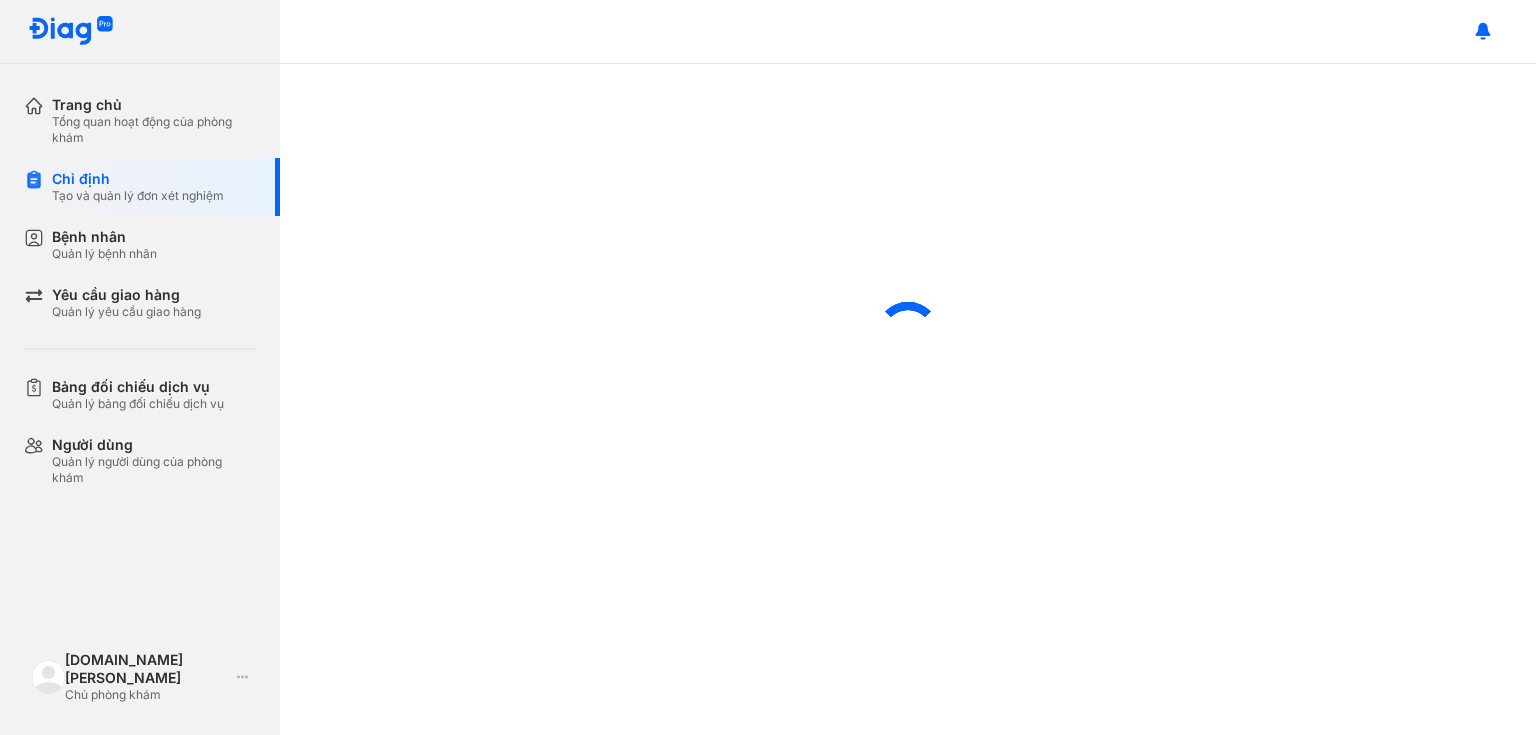 scroll, scrollTop: 0, scrollLeft: 0, axis: both 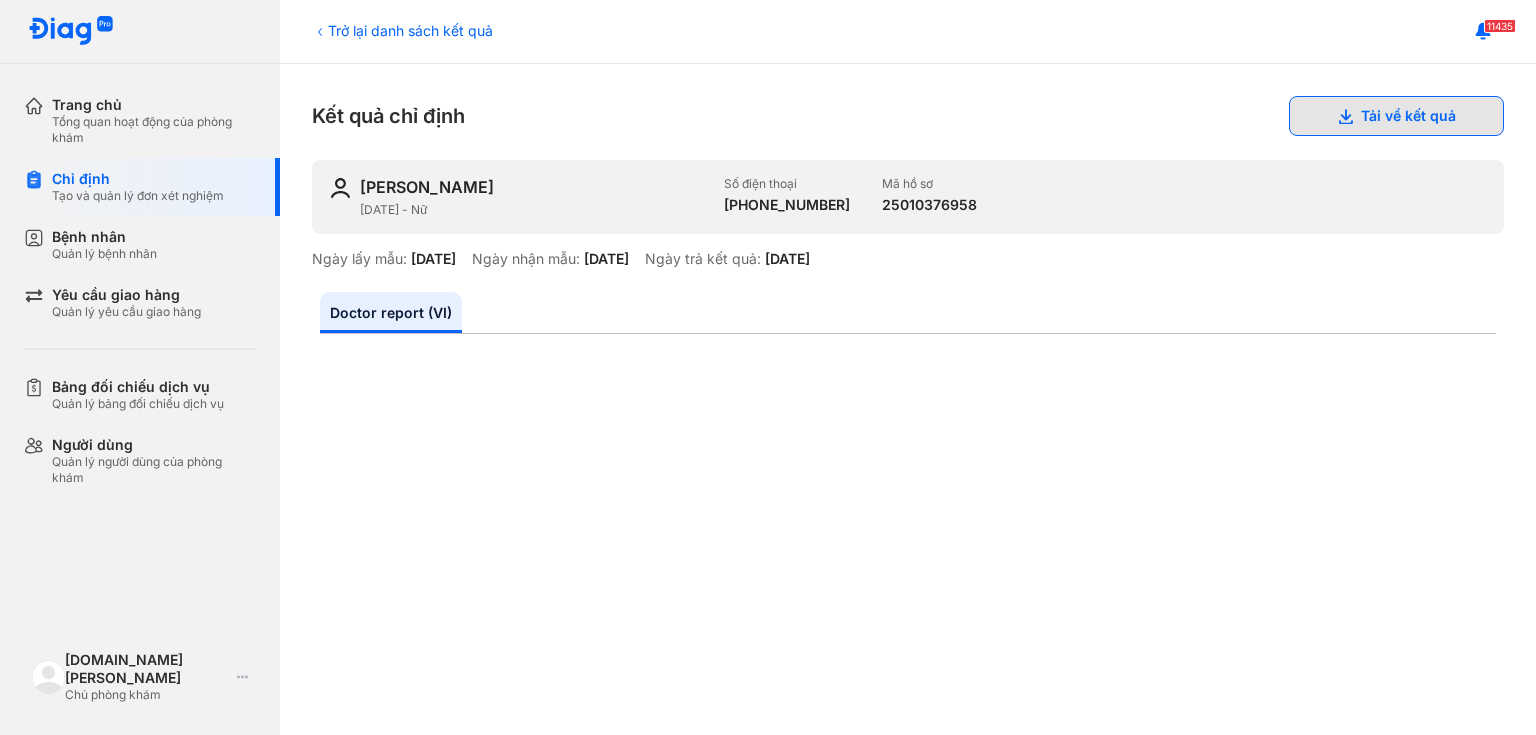 click on "Tải về kết quả" at bounding box center [1396, 116] 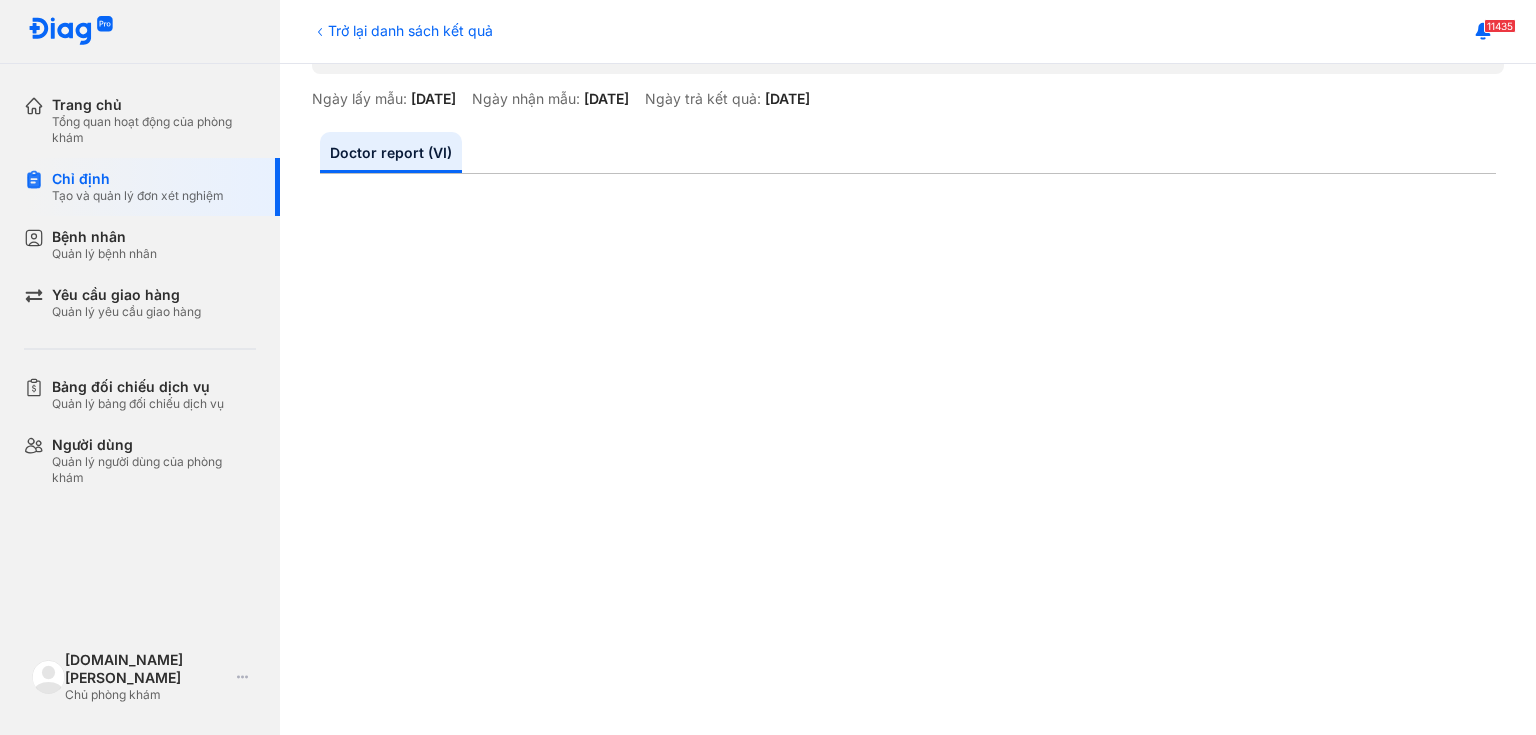 scroll, scrollTop: 240, scrollLeft: 0, axis: vertical 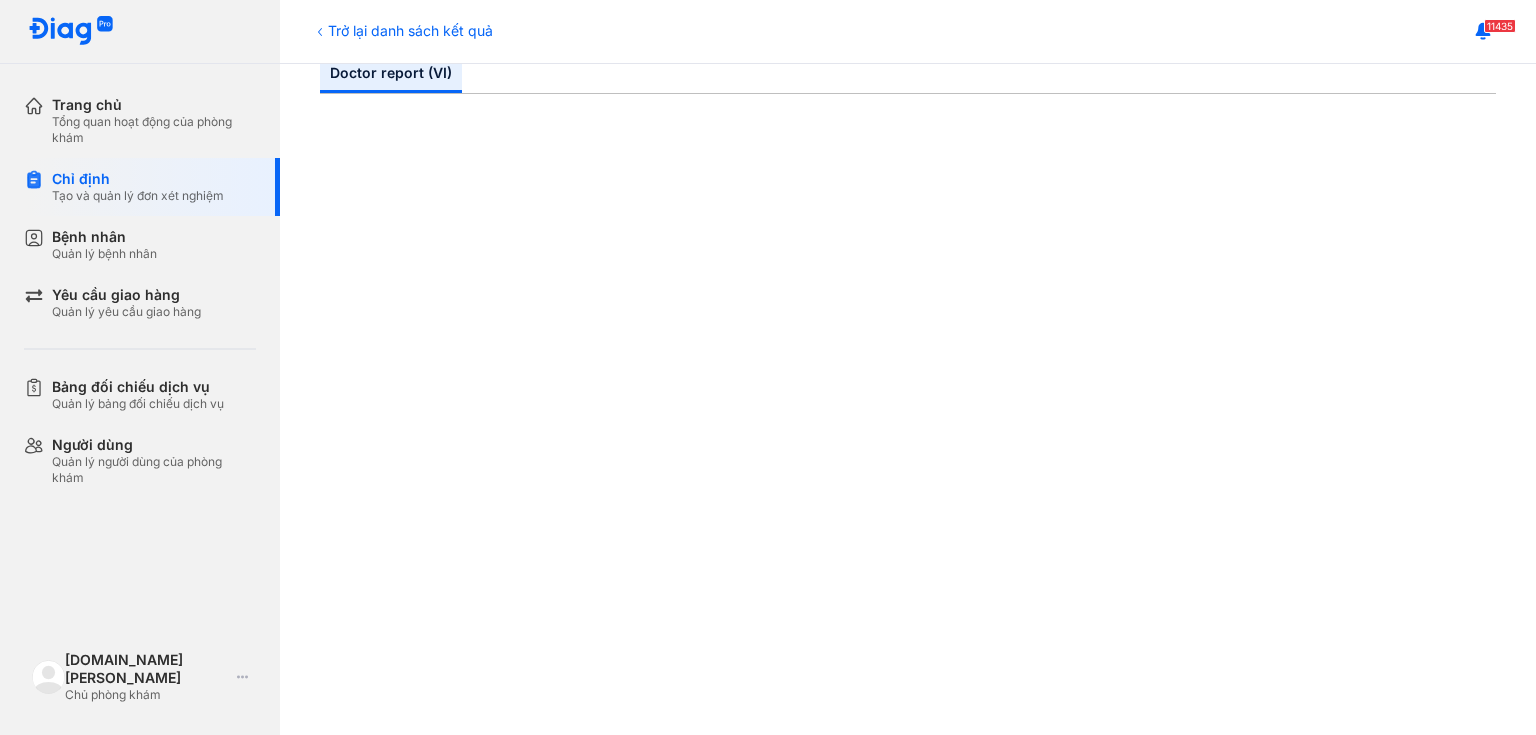 type 